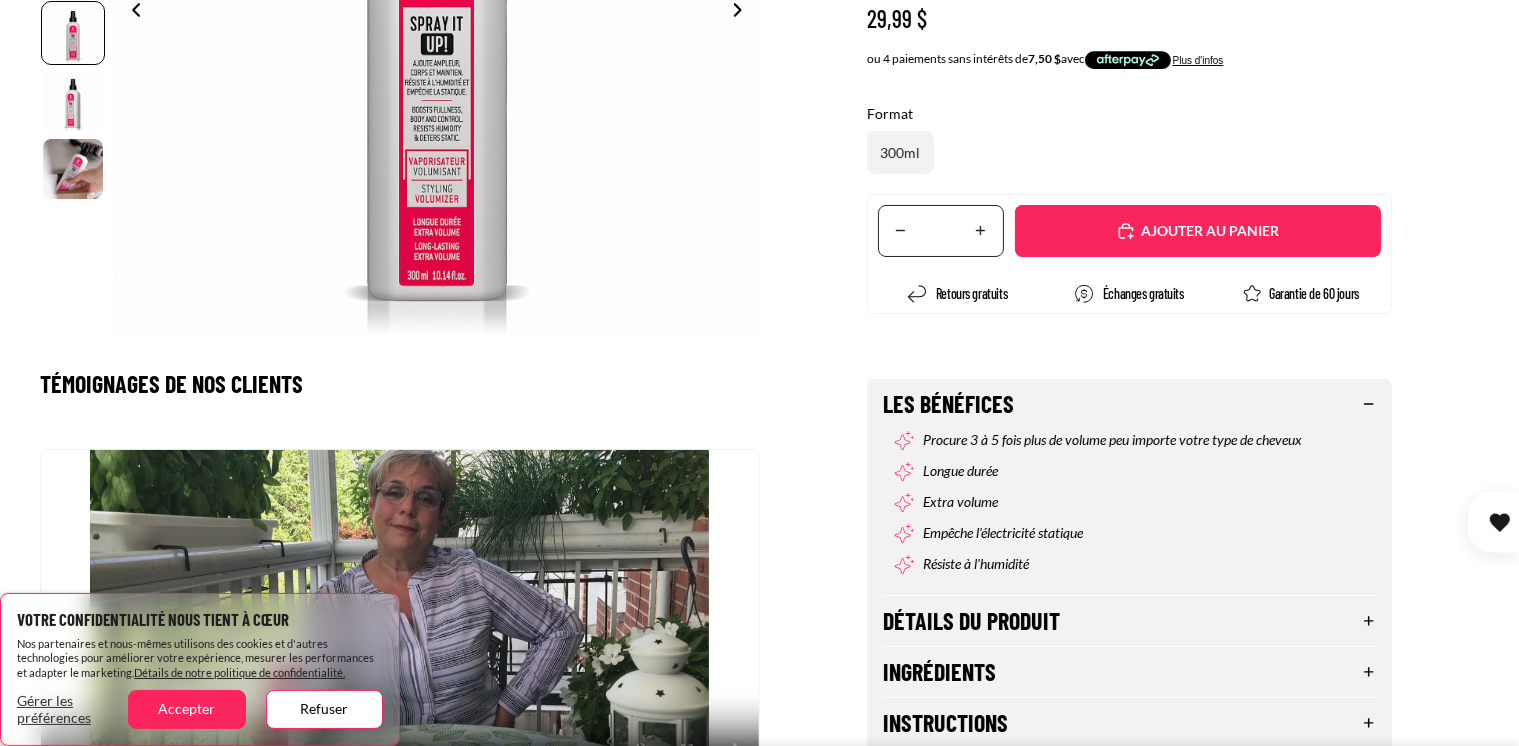 scroll, scrollTop: 600, scrollLeft: 0, axis: vertical 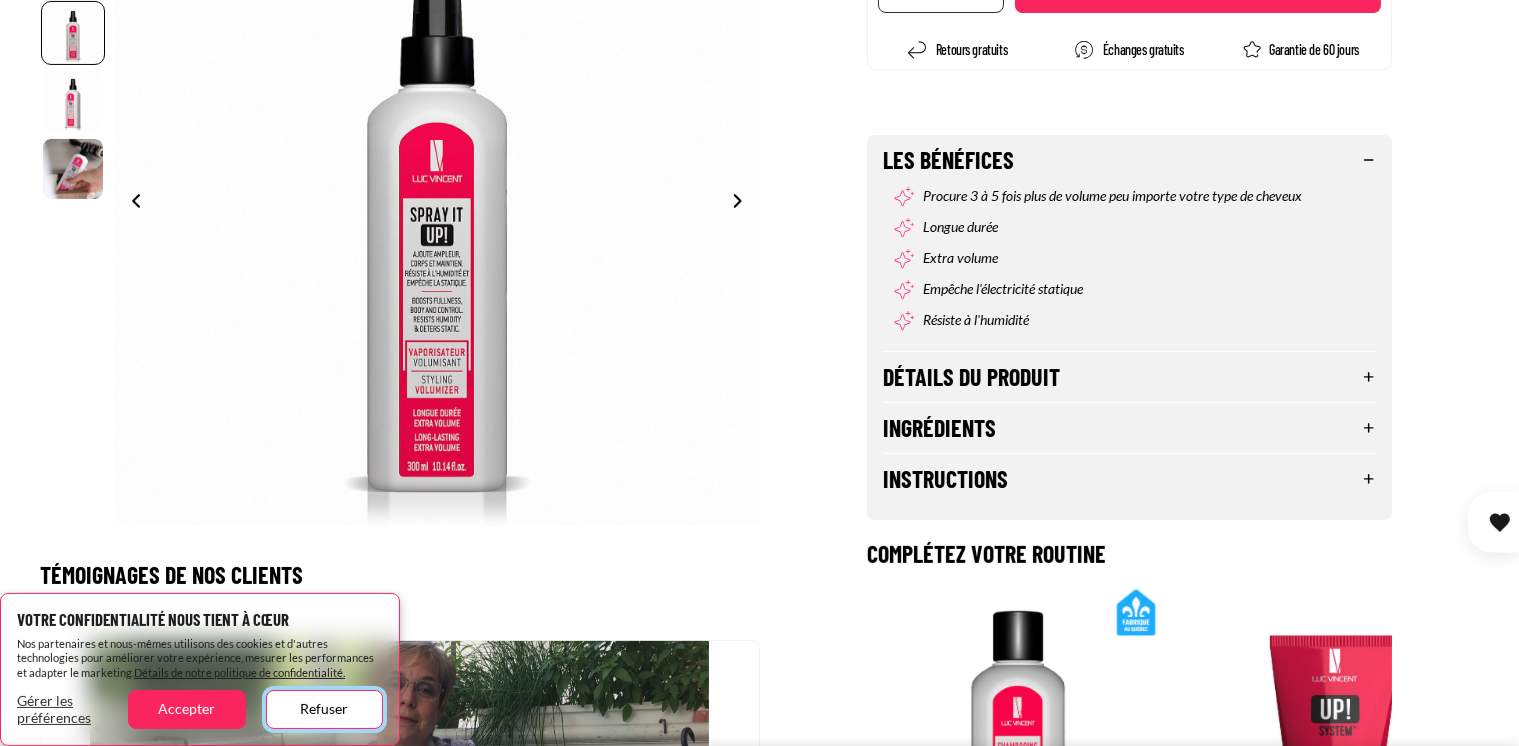 select on "**********" 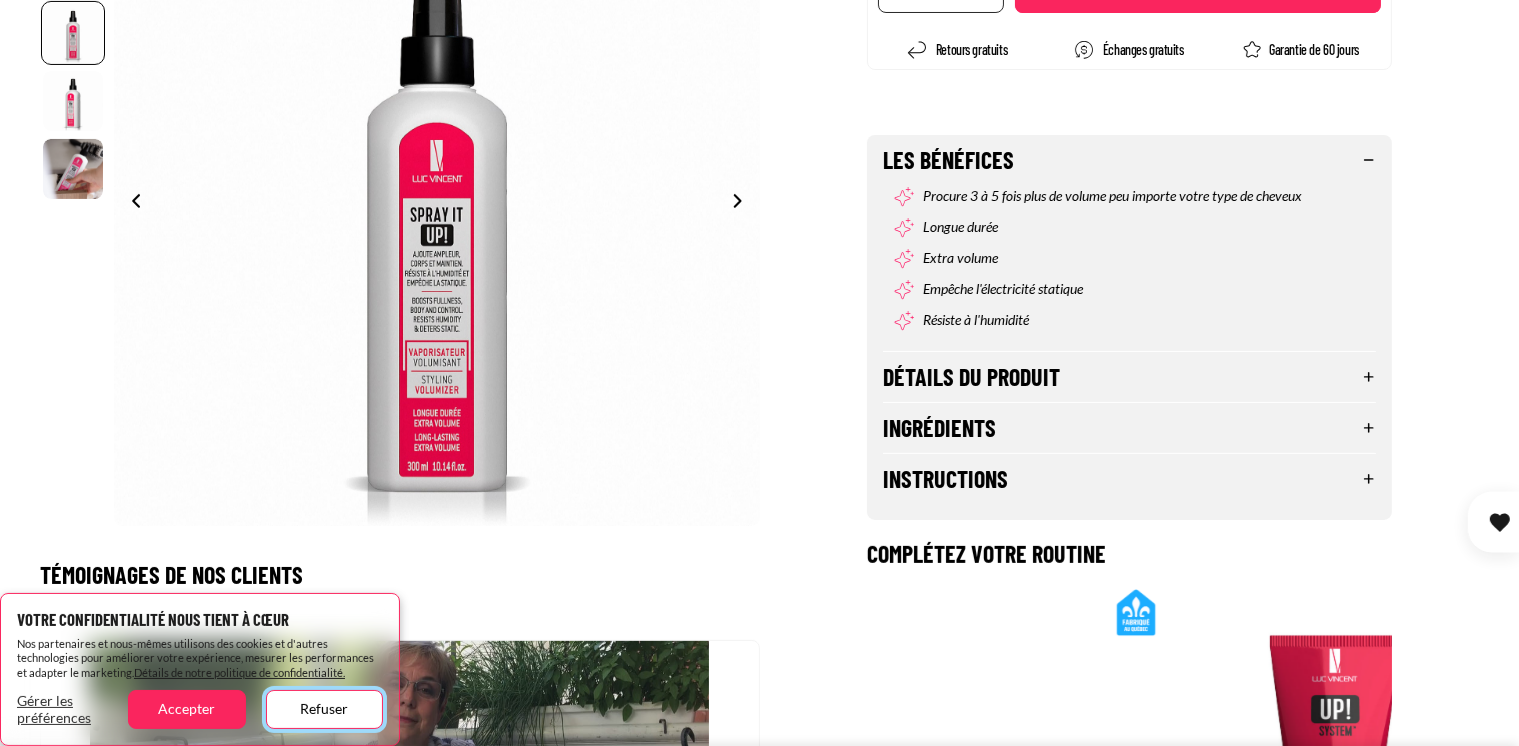 click on "Refuser" at bounding box center [324, 709] 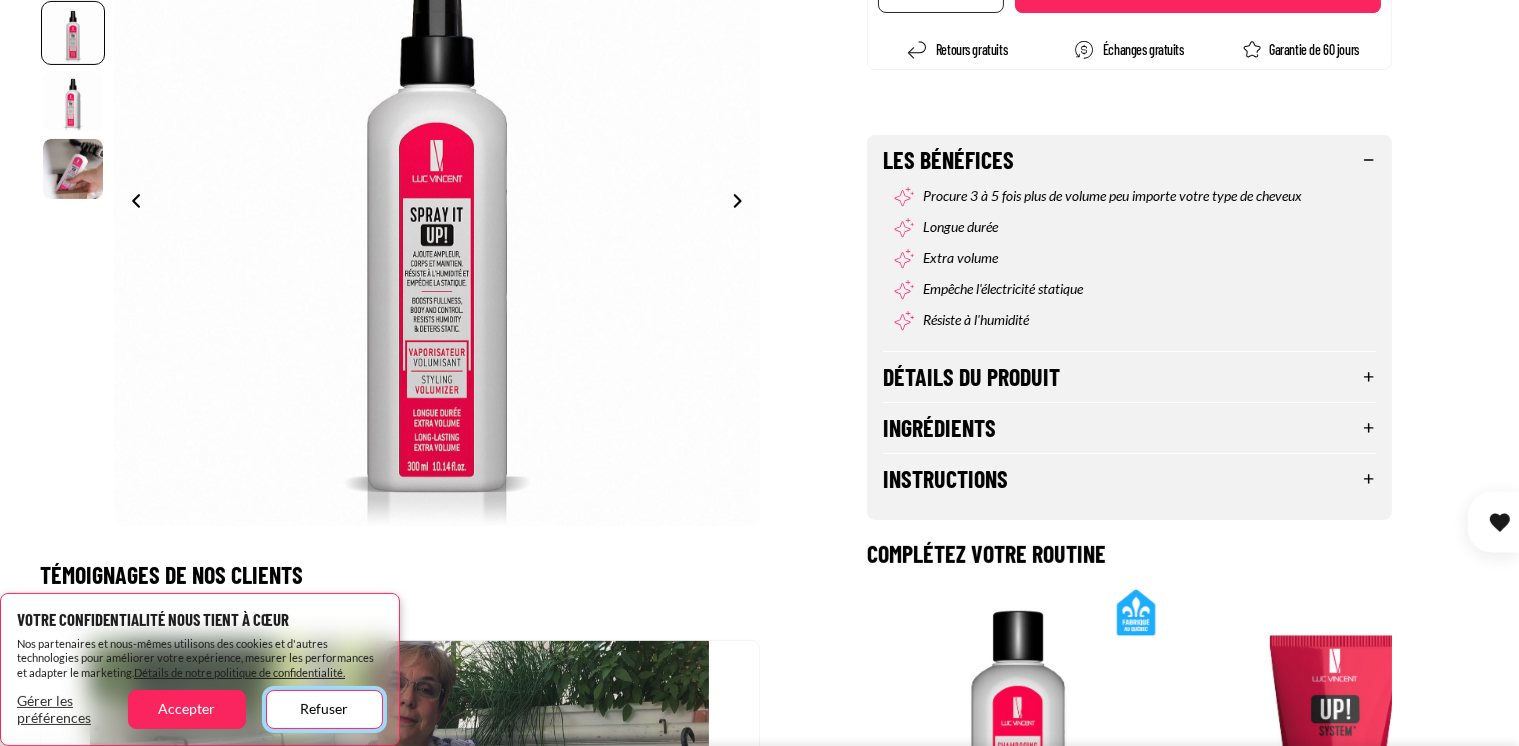 scroll, scrollTop: 0, scrollLeft: 785, axis: horizontal 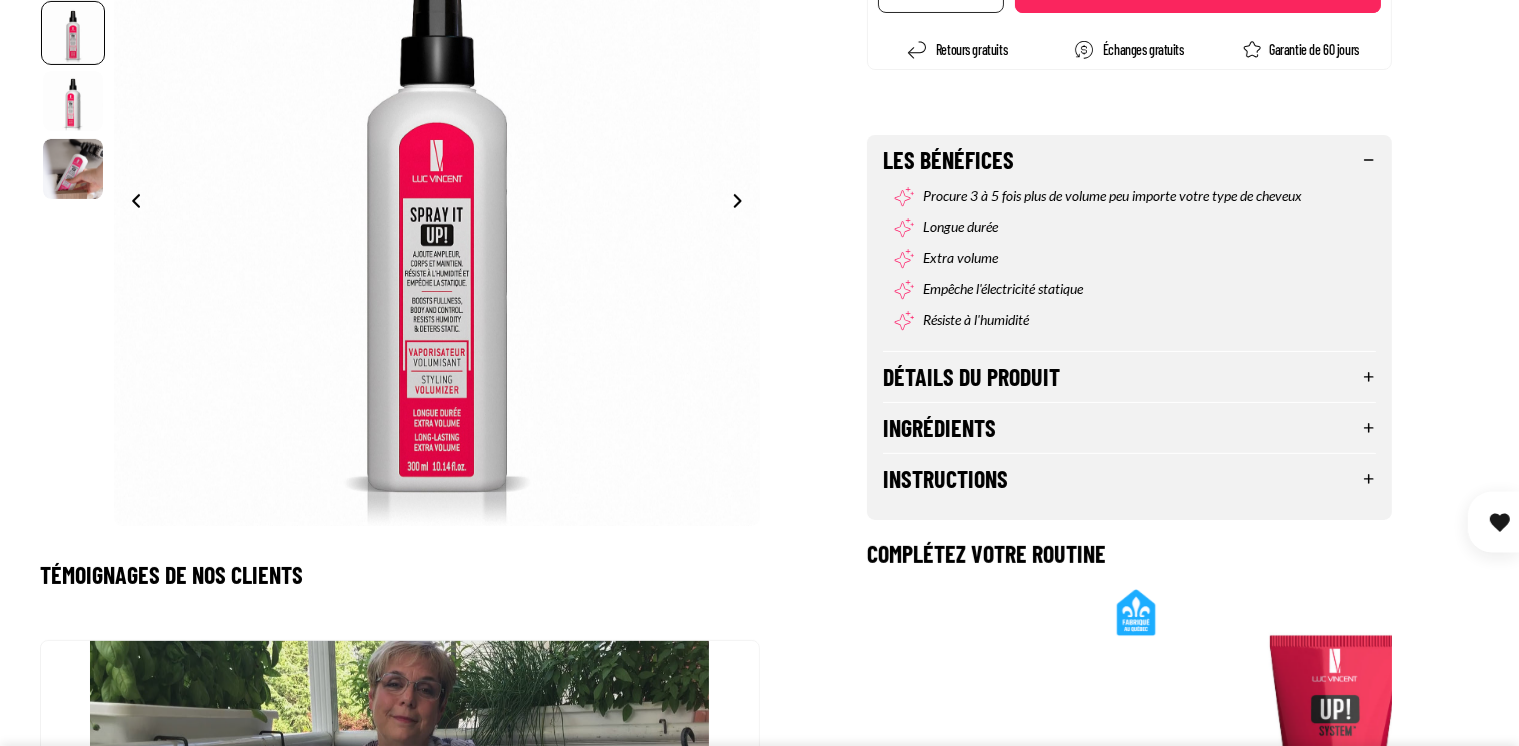 click on "Détails du produit" at bounding box center (1129, 377) 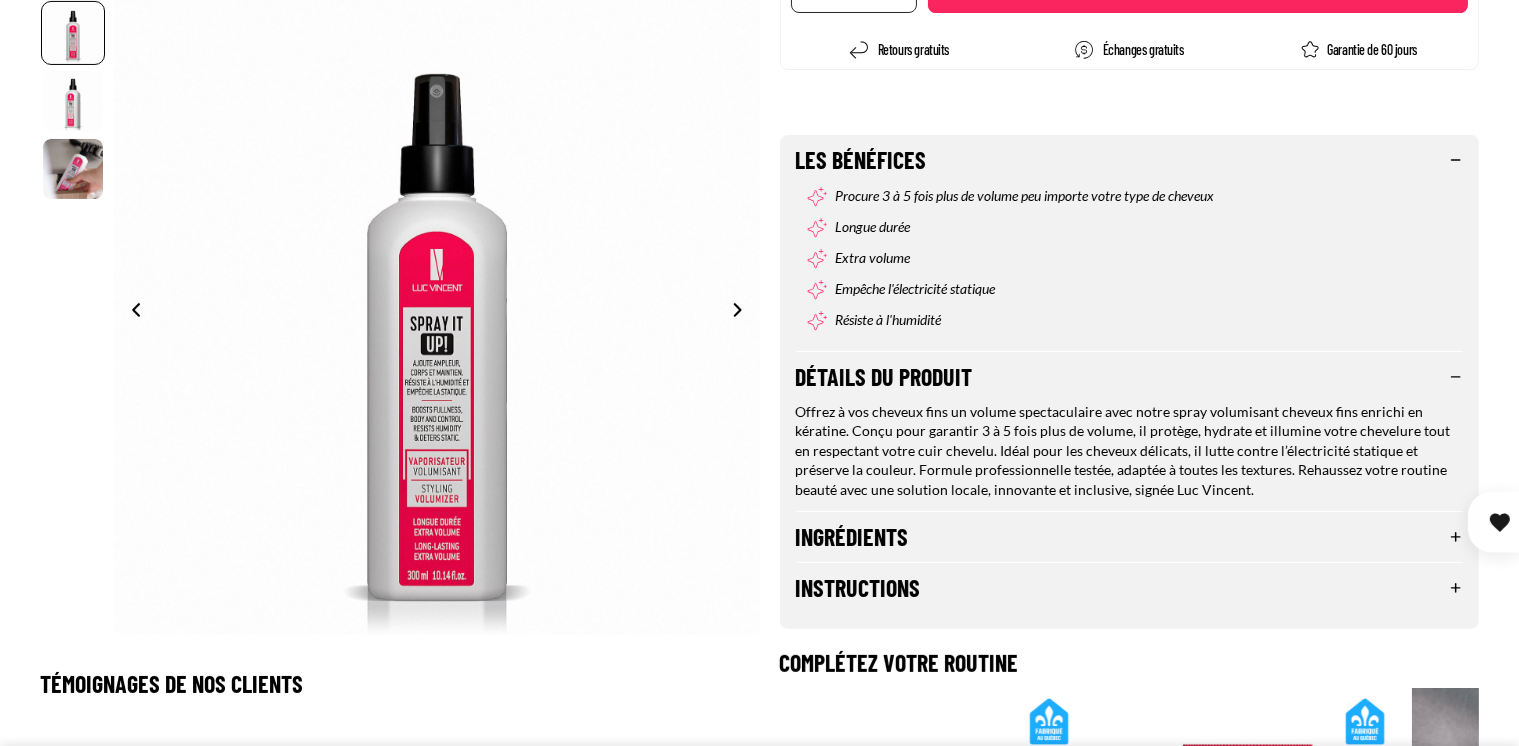 scroll, scrollTop: 0, scrollLeft: 785, axis: horizontal 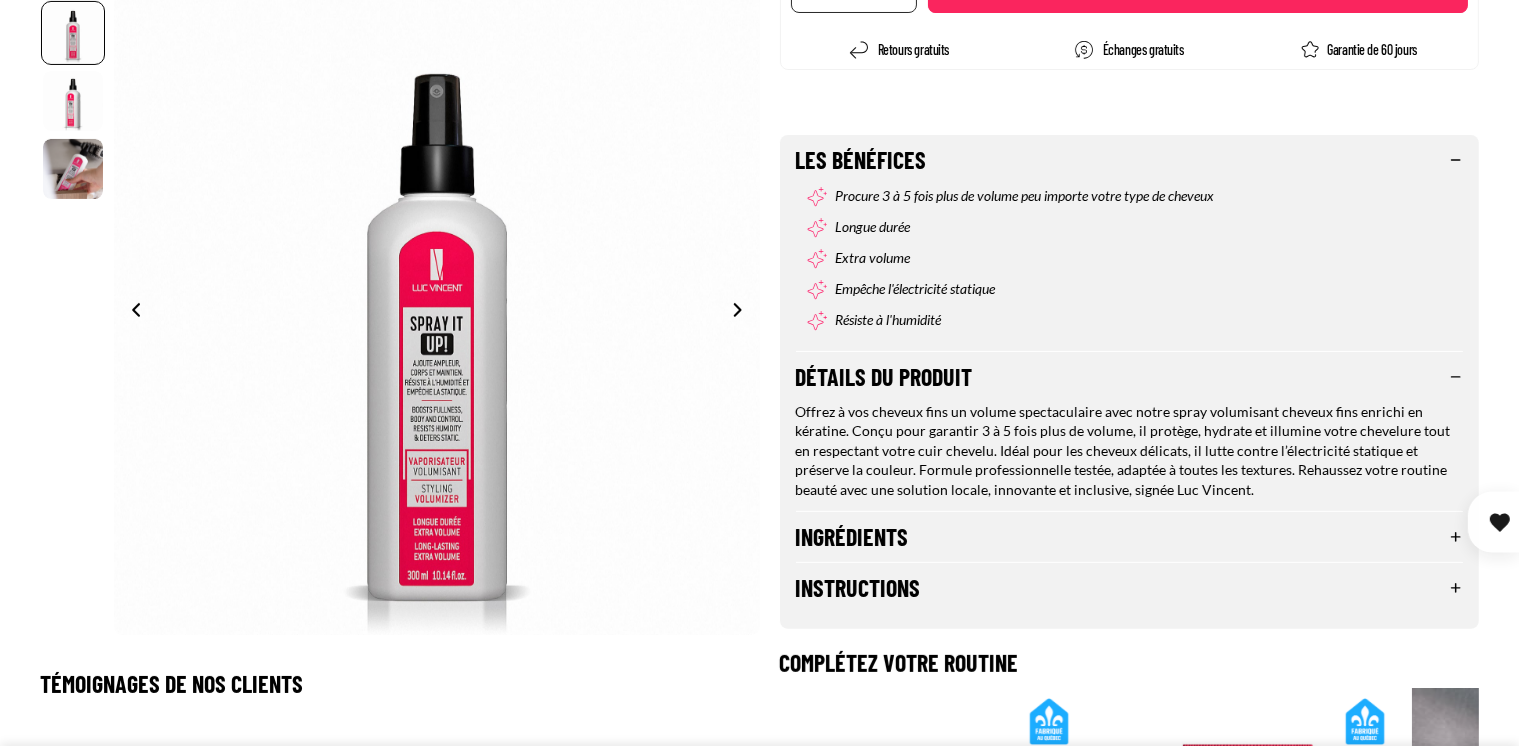 click on "Ingrédients" at bounding box center [1130, 537] 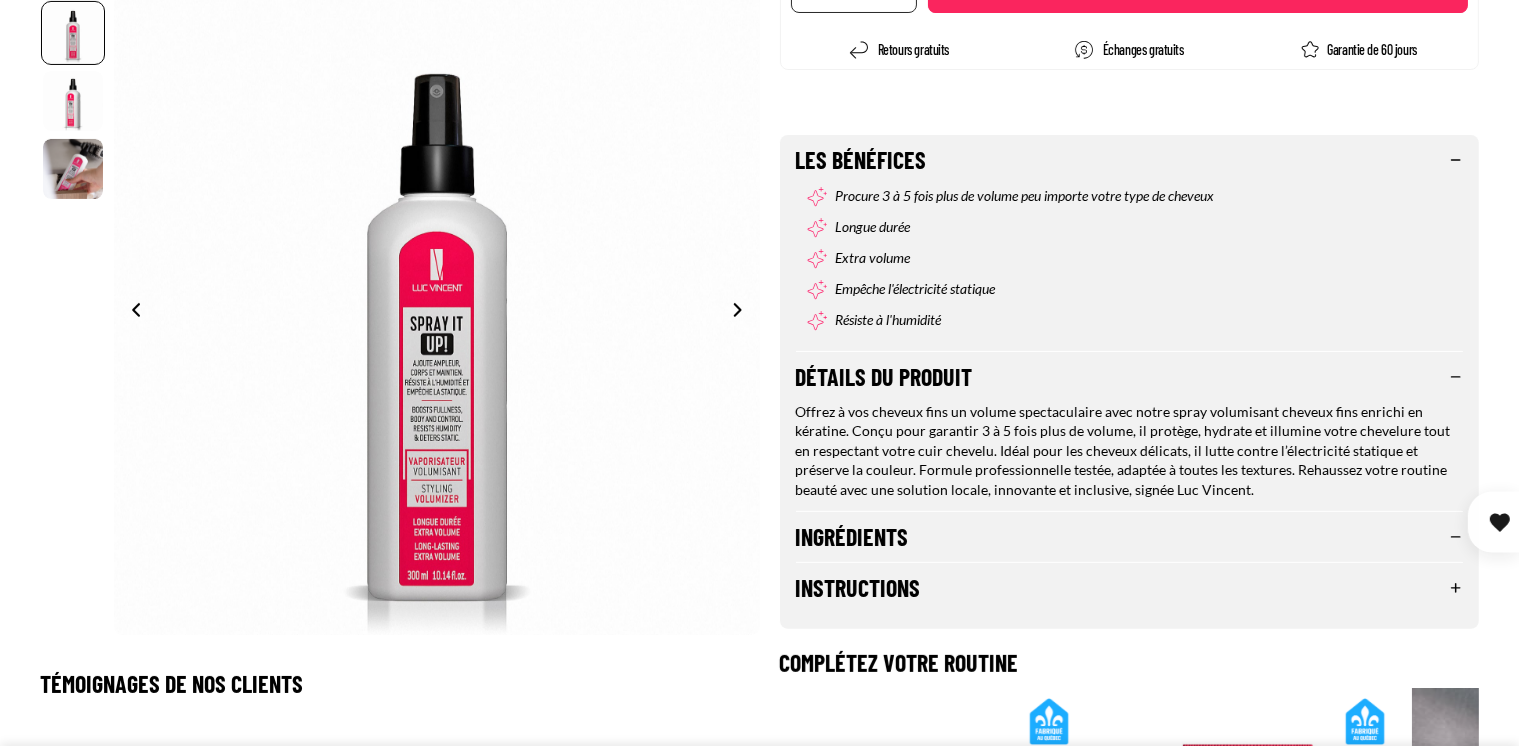 scroll, scrollTop: 0, scrollLeft: 785, axis: horizontal 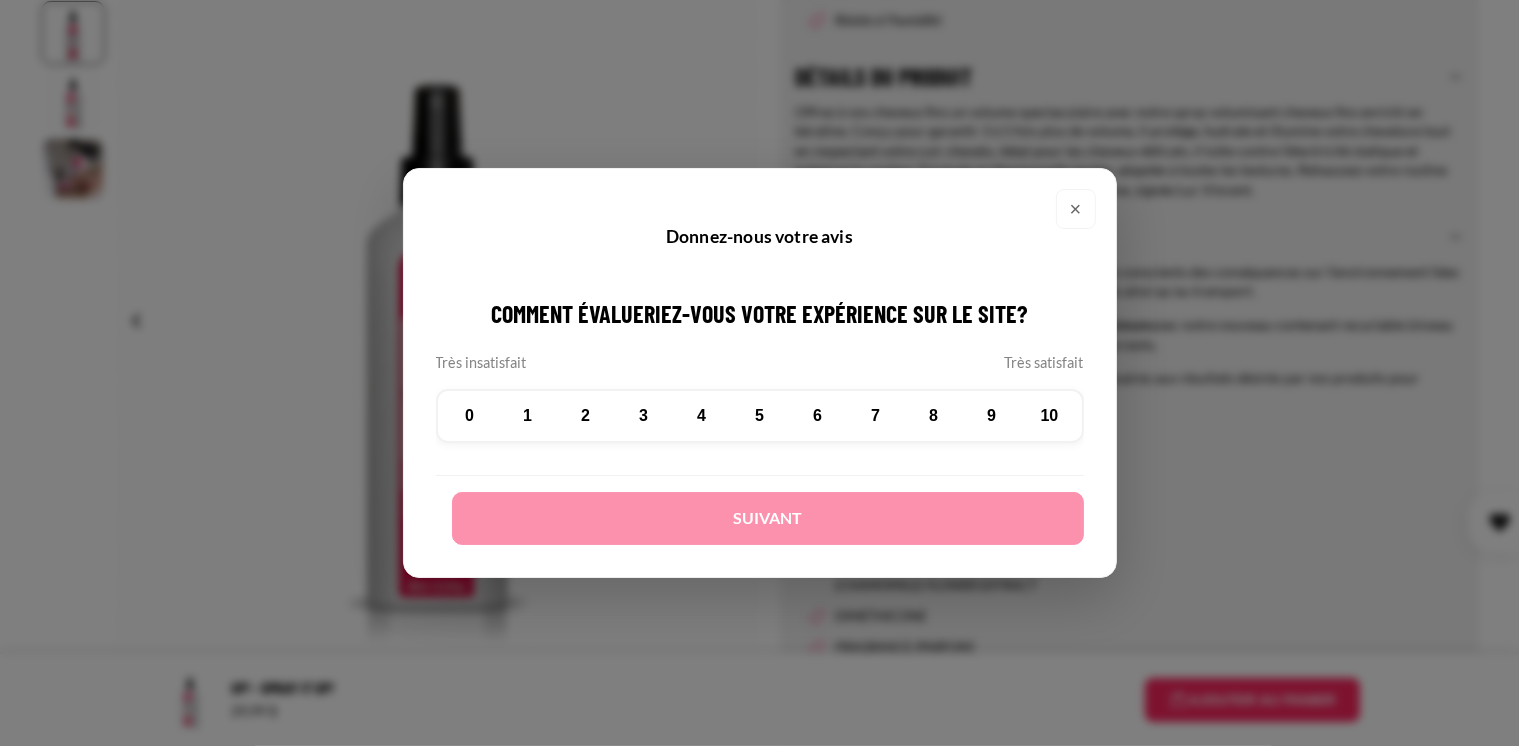 drag, startPoint x: 1072, startPoint y: 205, endPoint x: 1075, endPoint y: 216, distance: 11.401754 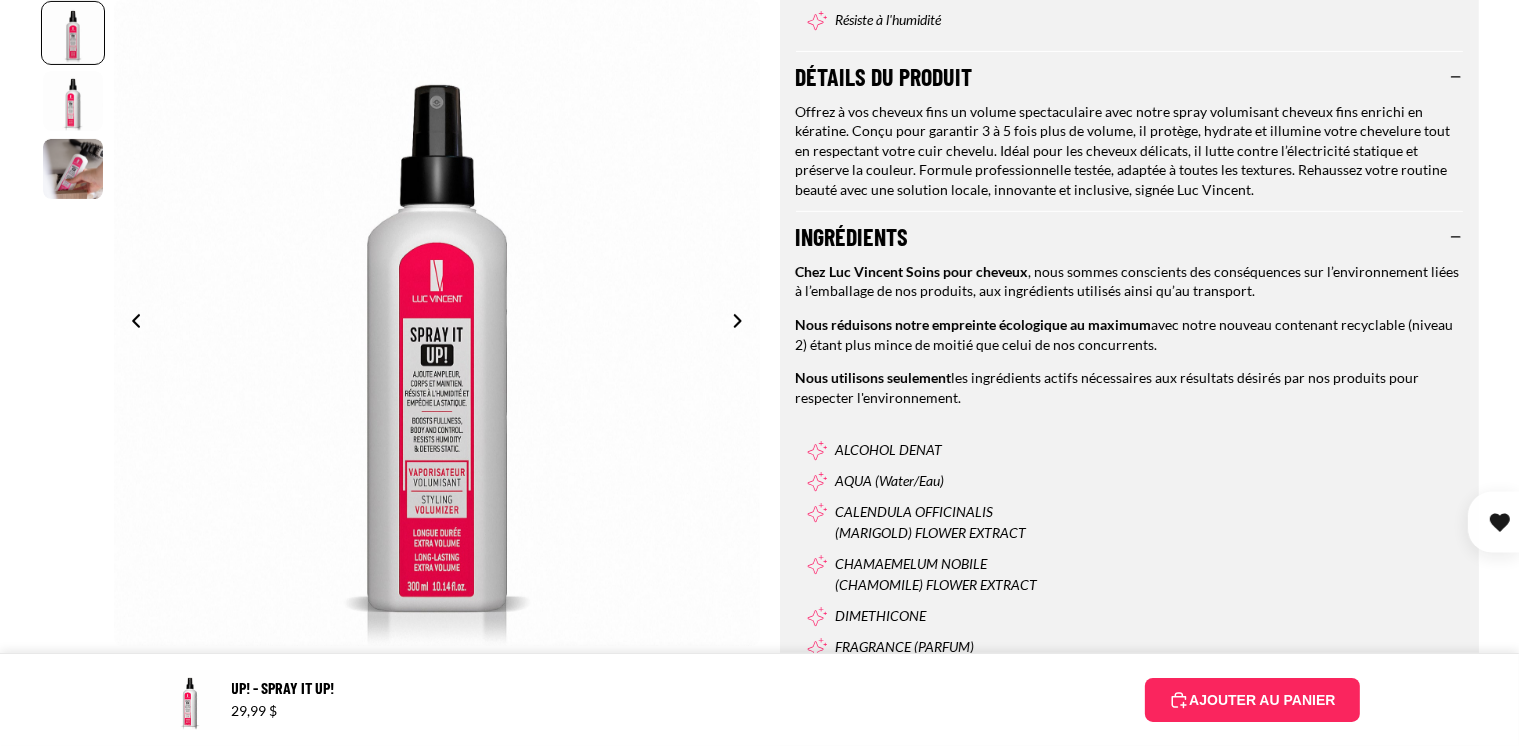 scroll, scrollTop: 0, scrollLeft: 785, axis: horizontal 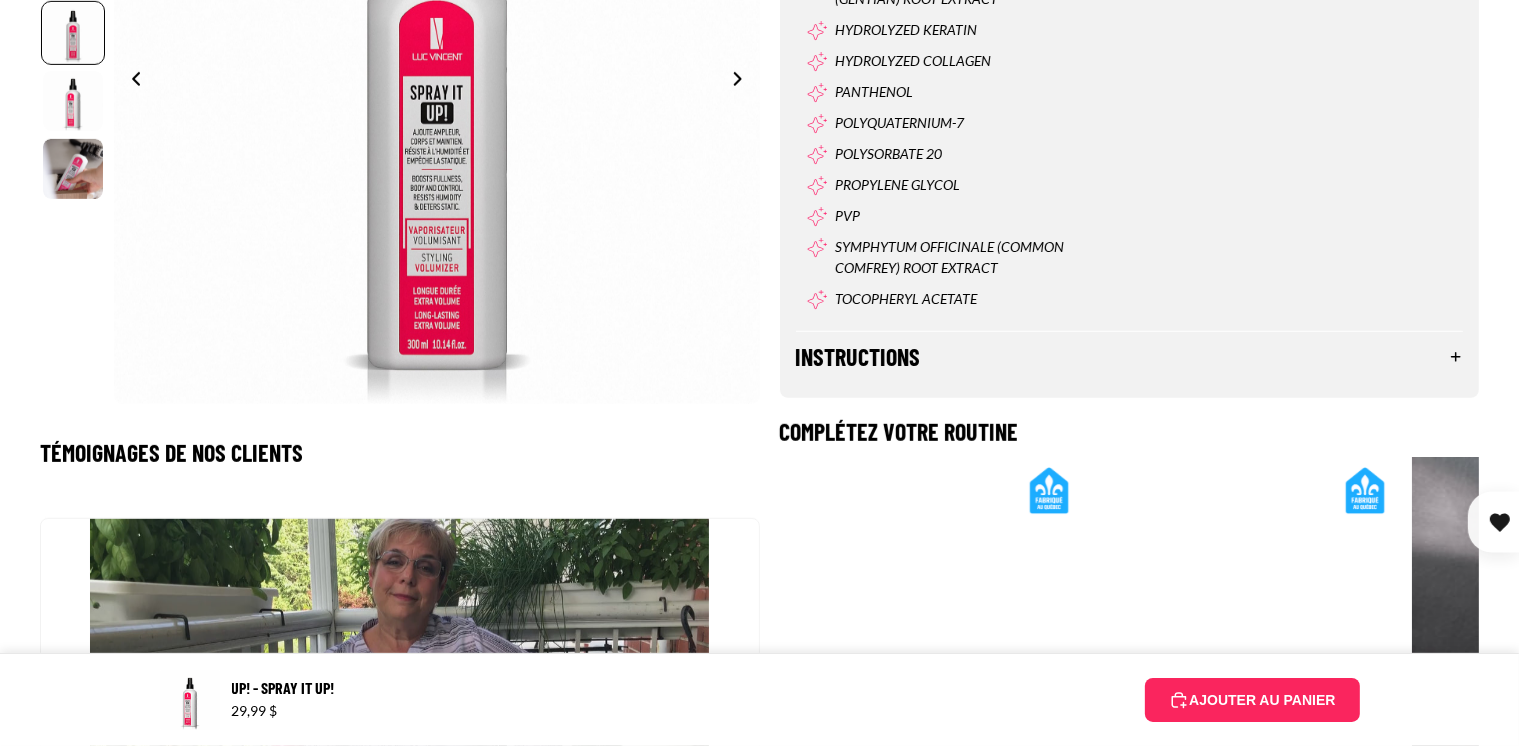 click on "Instructions" at bounding box center (1130, 357) 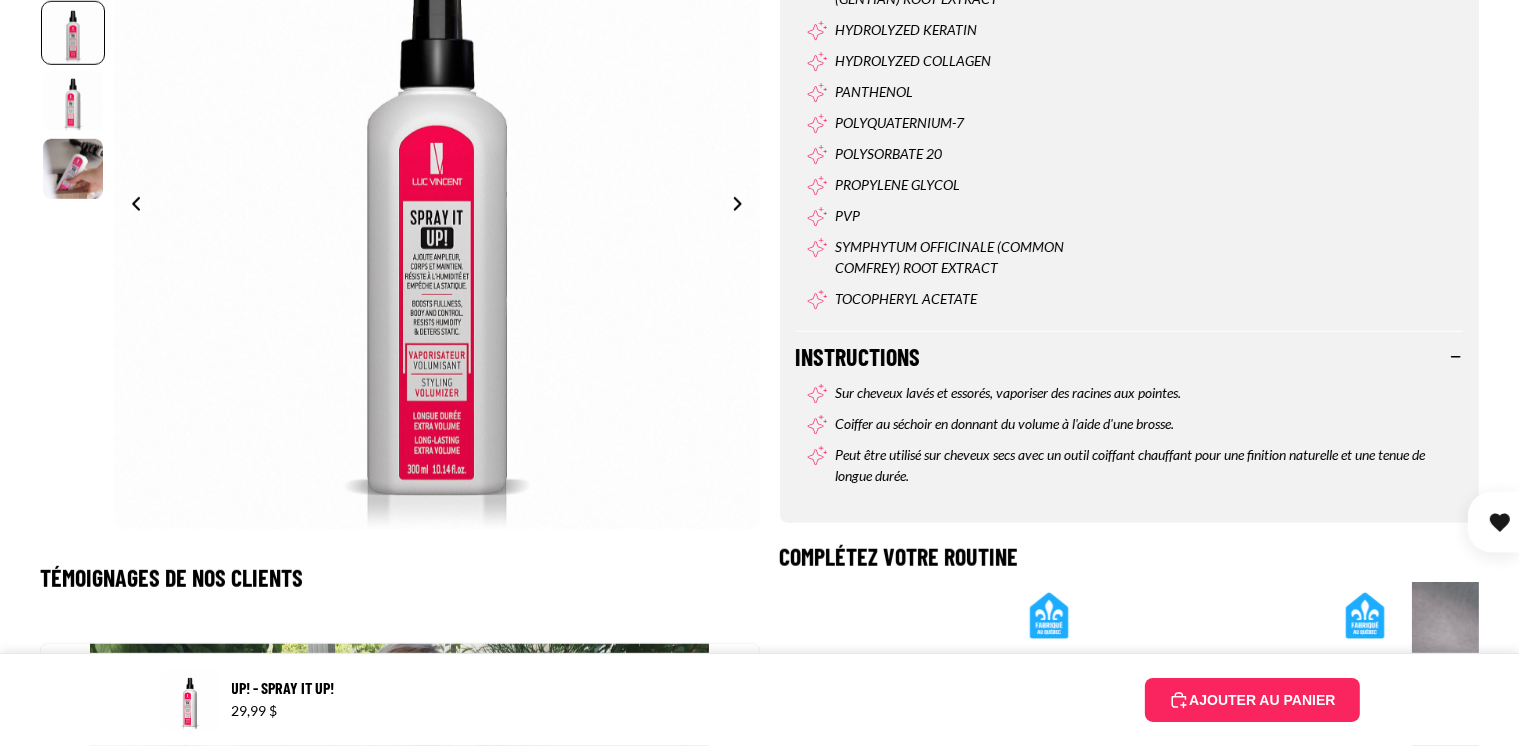 scroll, scrollTop: 0, scrollLeft: 785, axis: horizontal 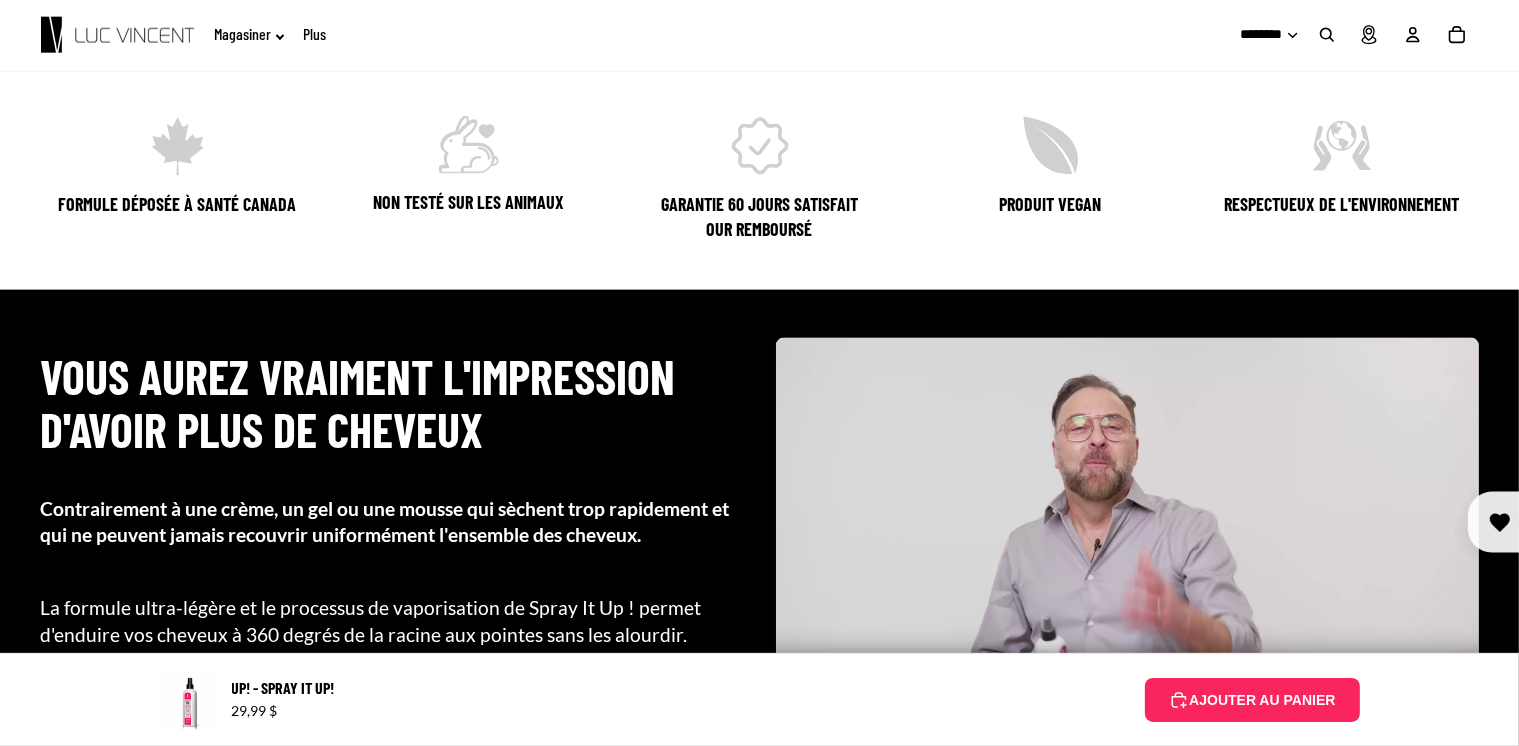 click at bounding box center (400, -179) 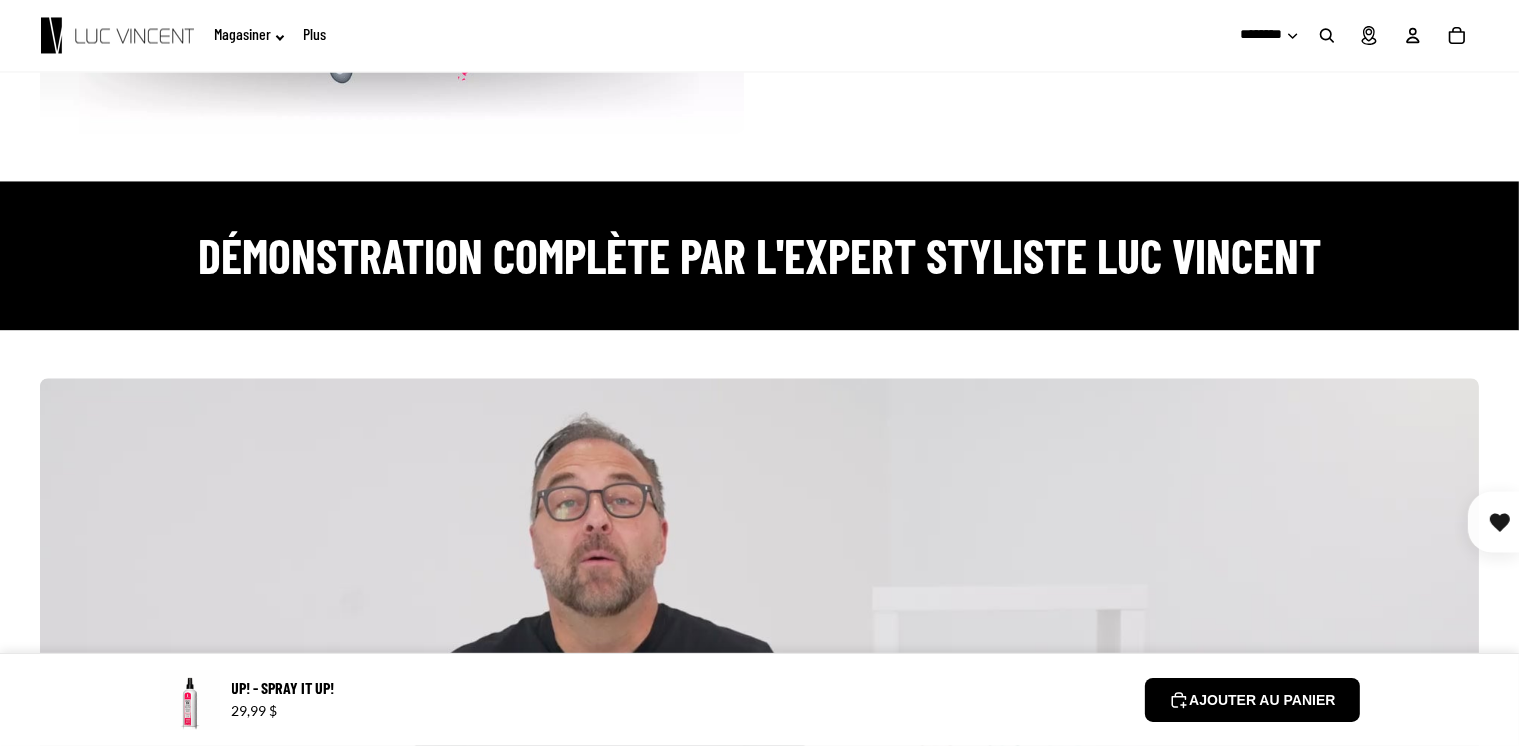 click on "AJOUTER AU PANIER" at bounding box center [1252, 700] 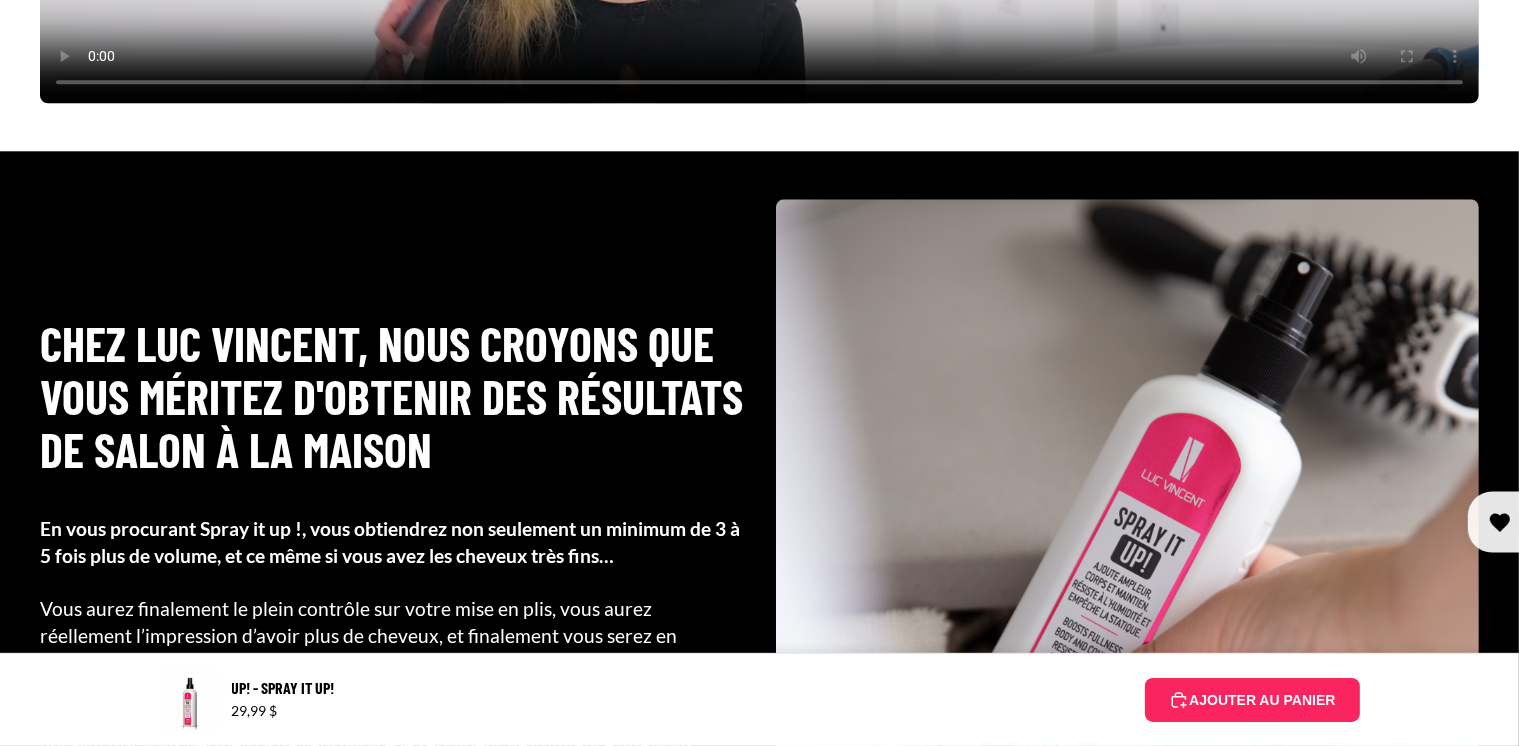 click at bounding box center (759, -302) 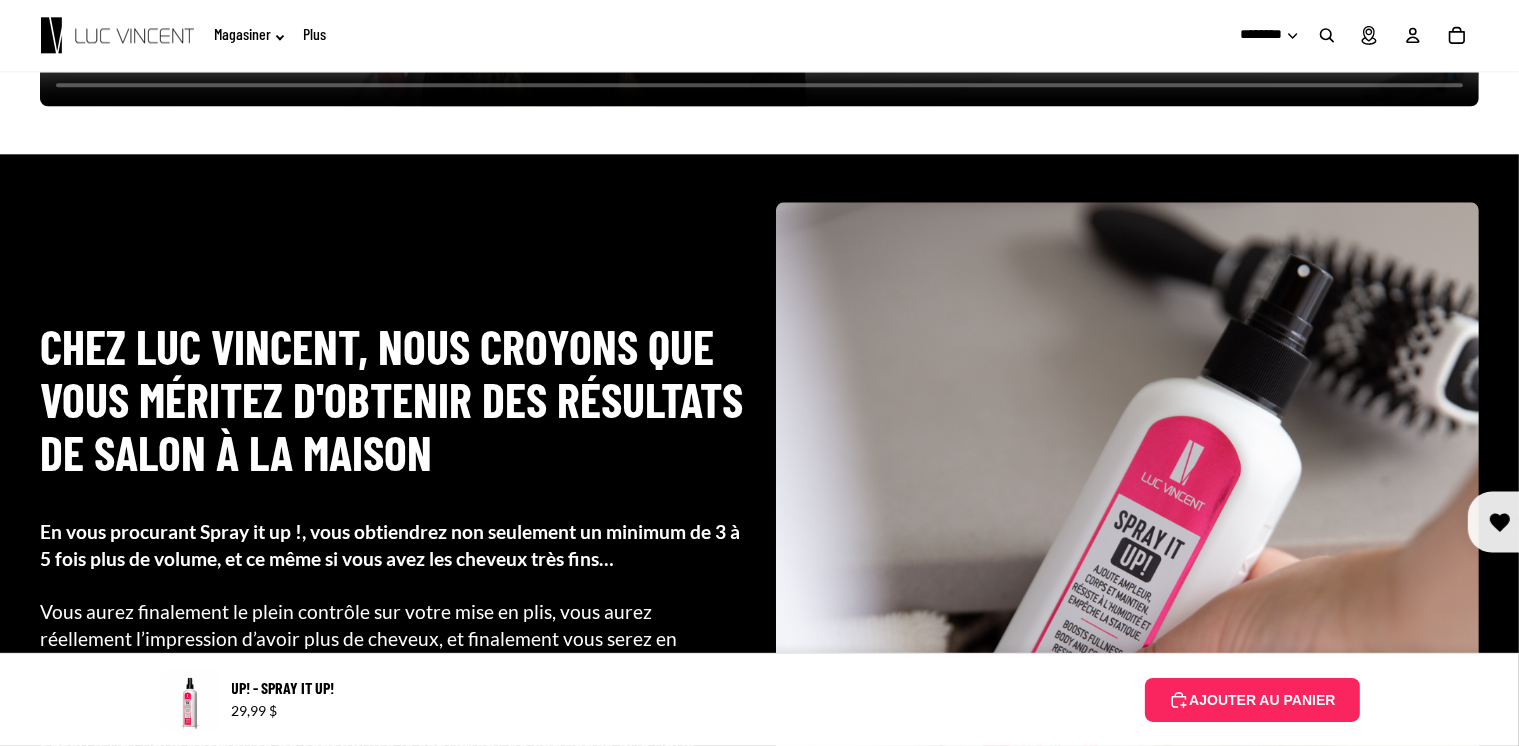 click at bounding box center [759, -299] 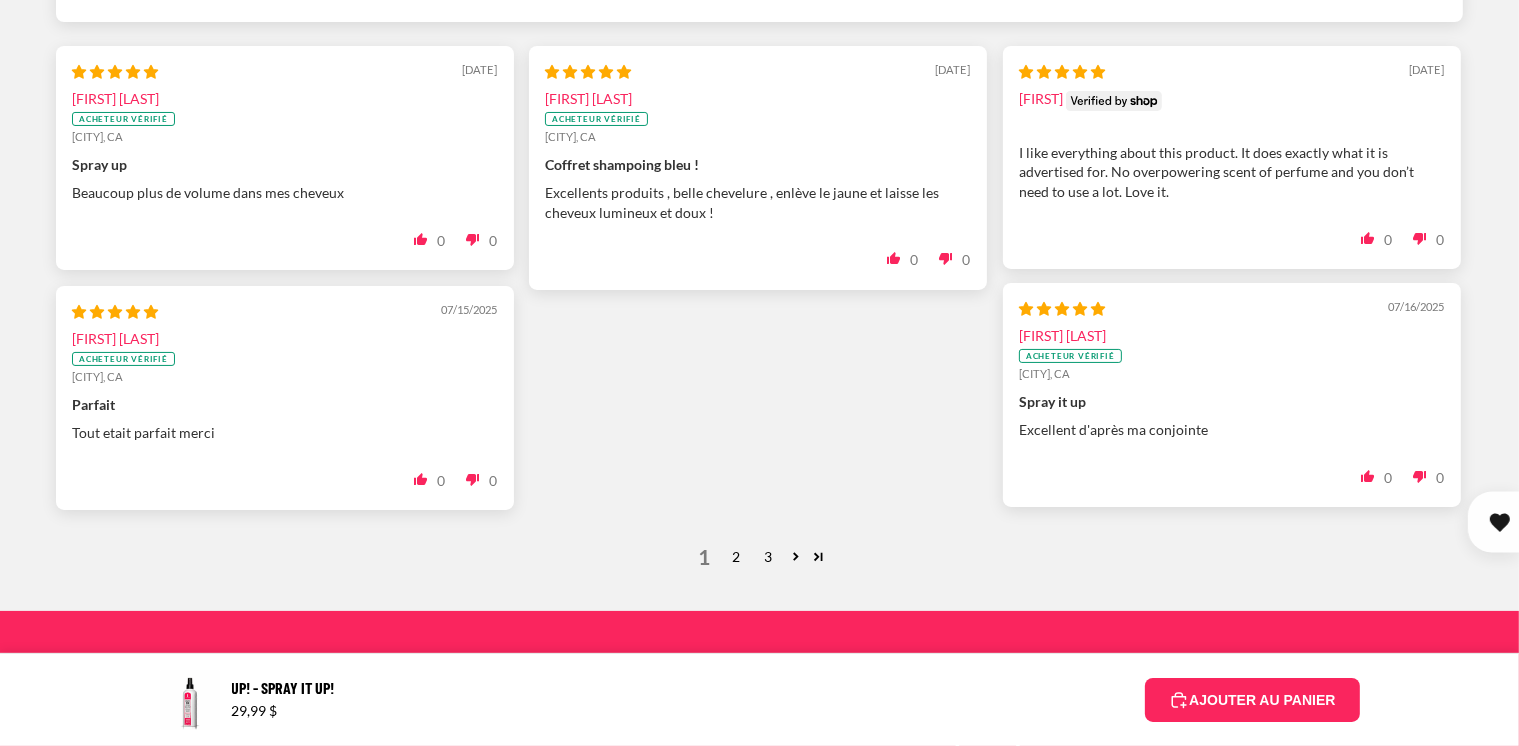 click at bounding box center (468, -142) 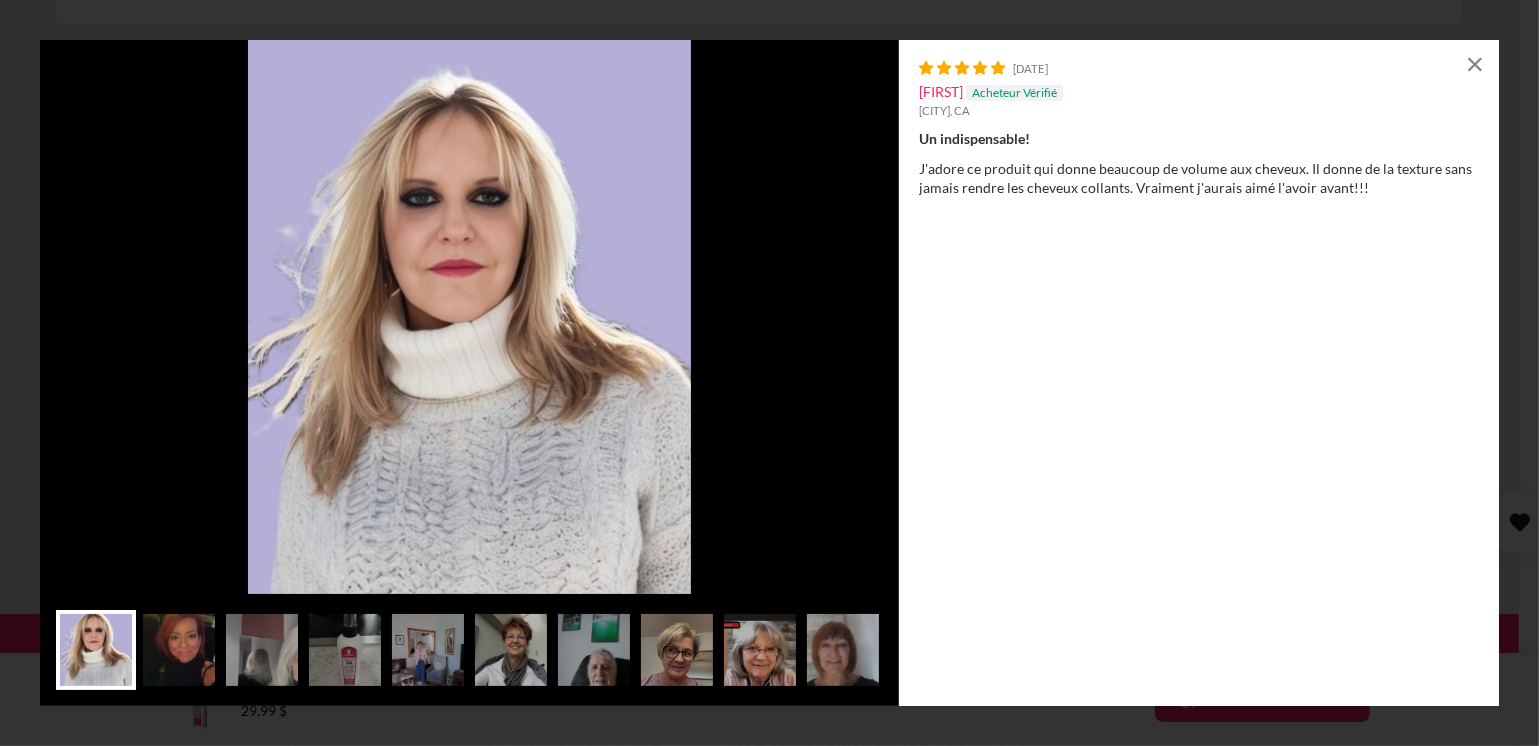 click at bounding box center (179, 650) 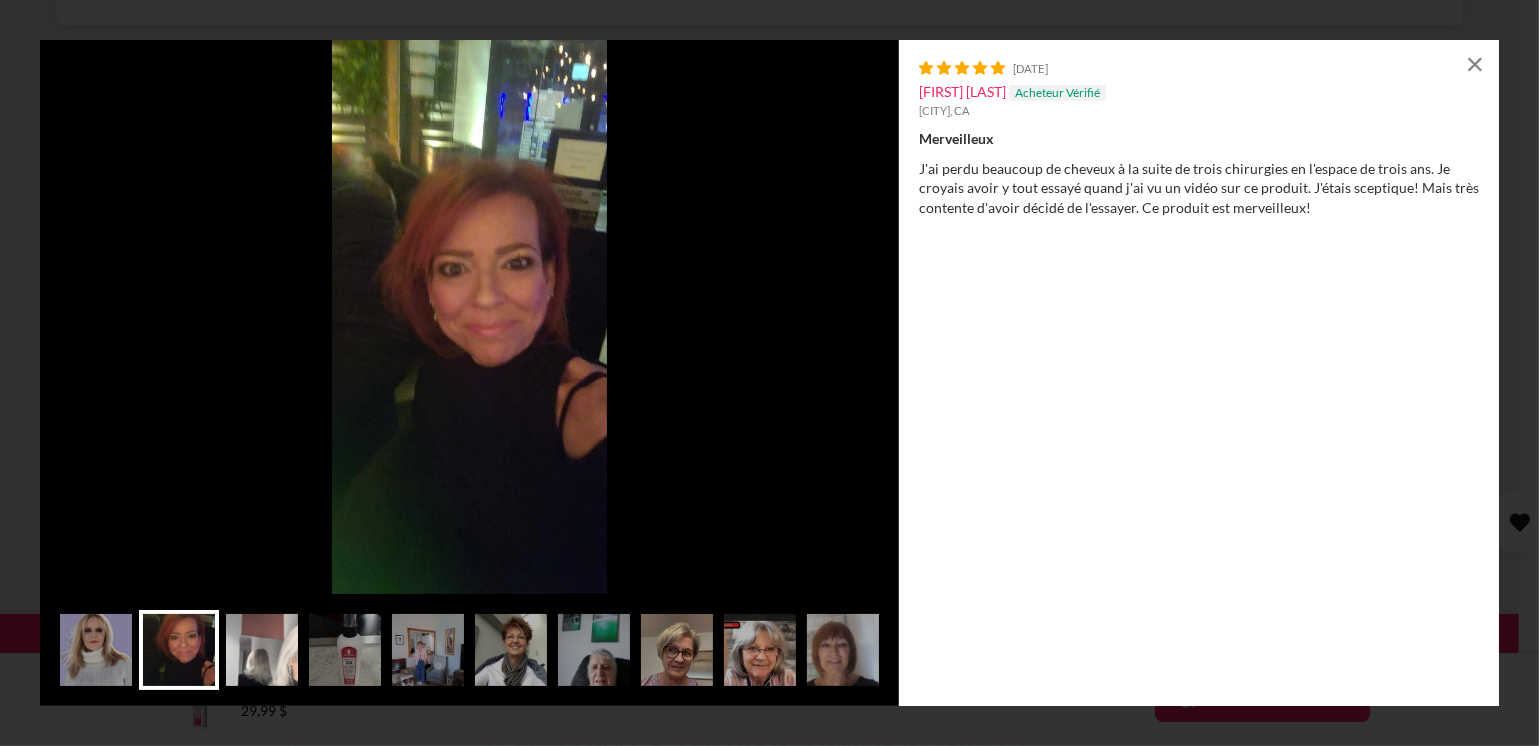 click at bounding box center [262, 650] 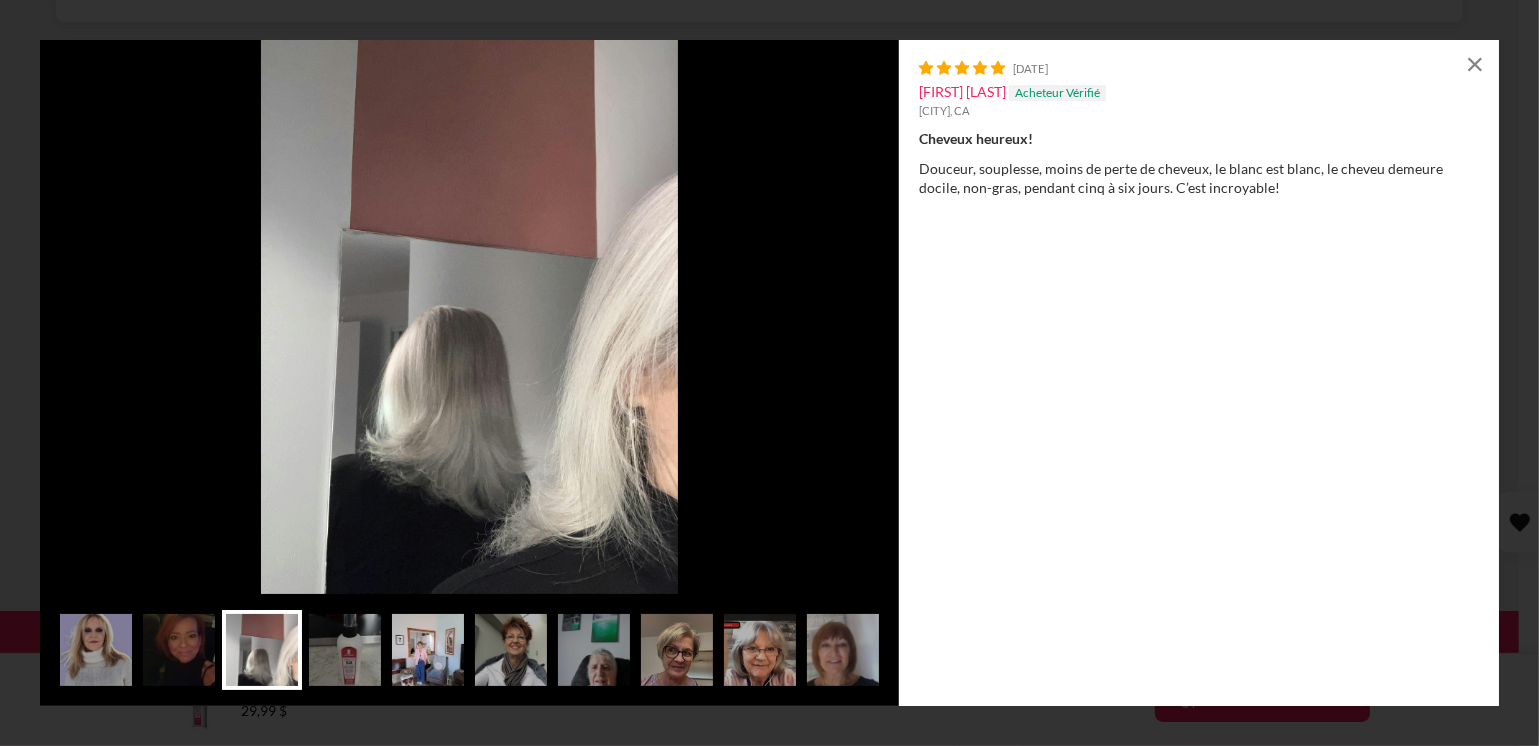 click at bounding box center (428, 650) 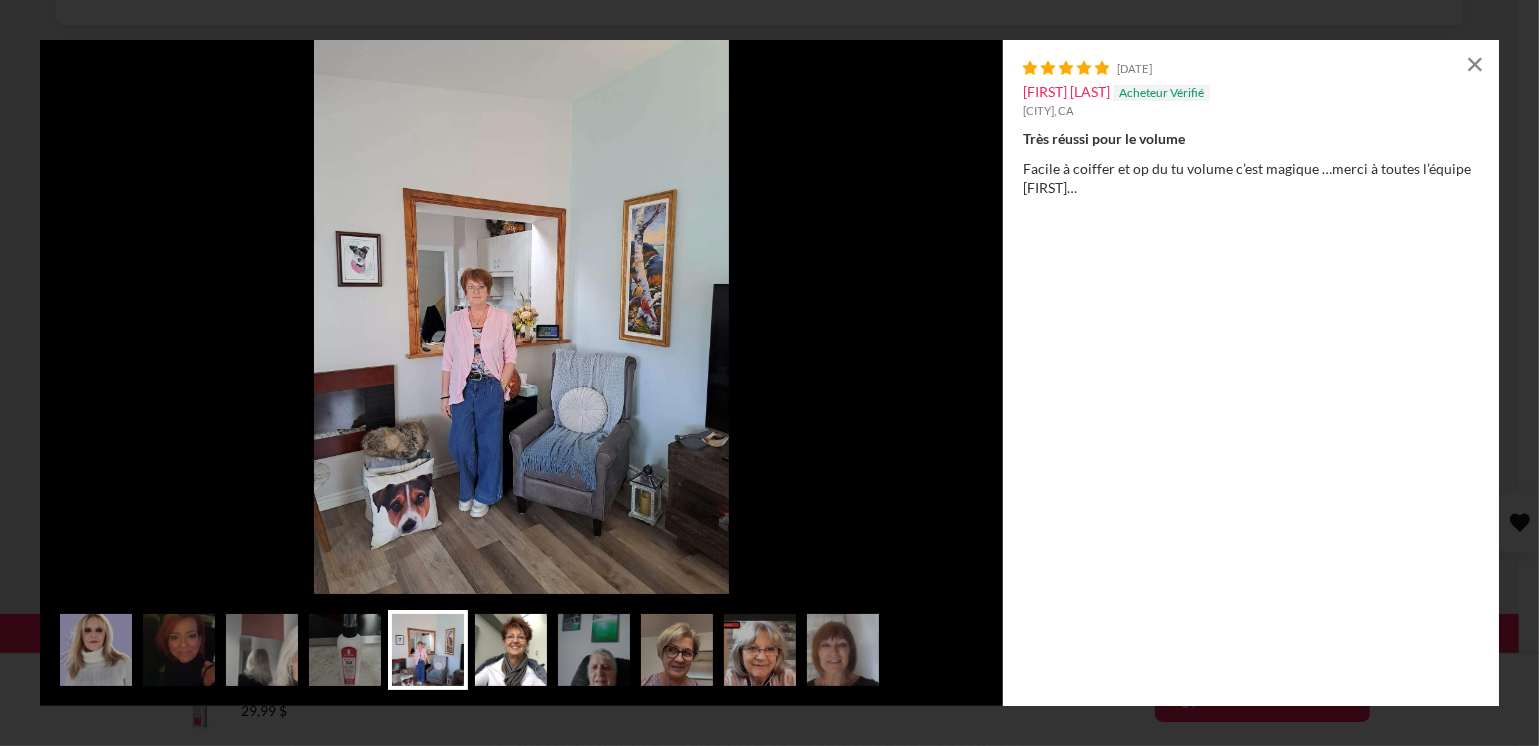 click at bounding box center [511, 650] 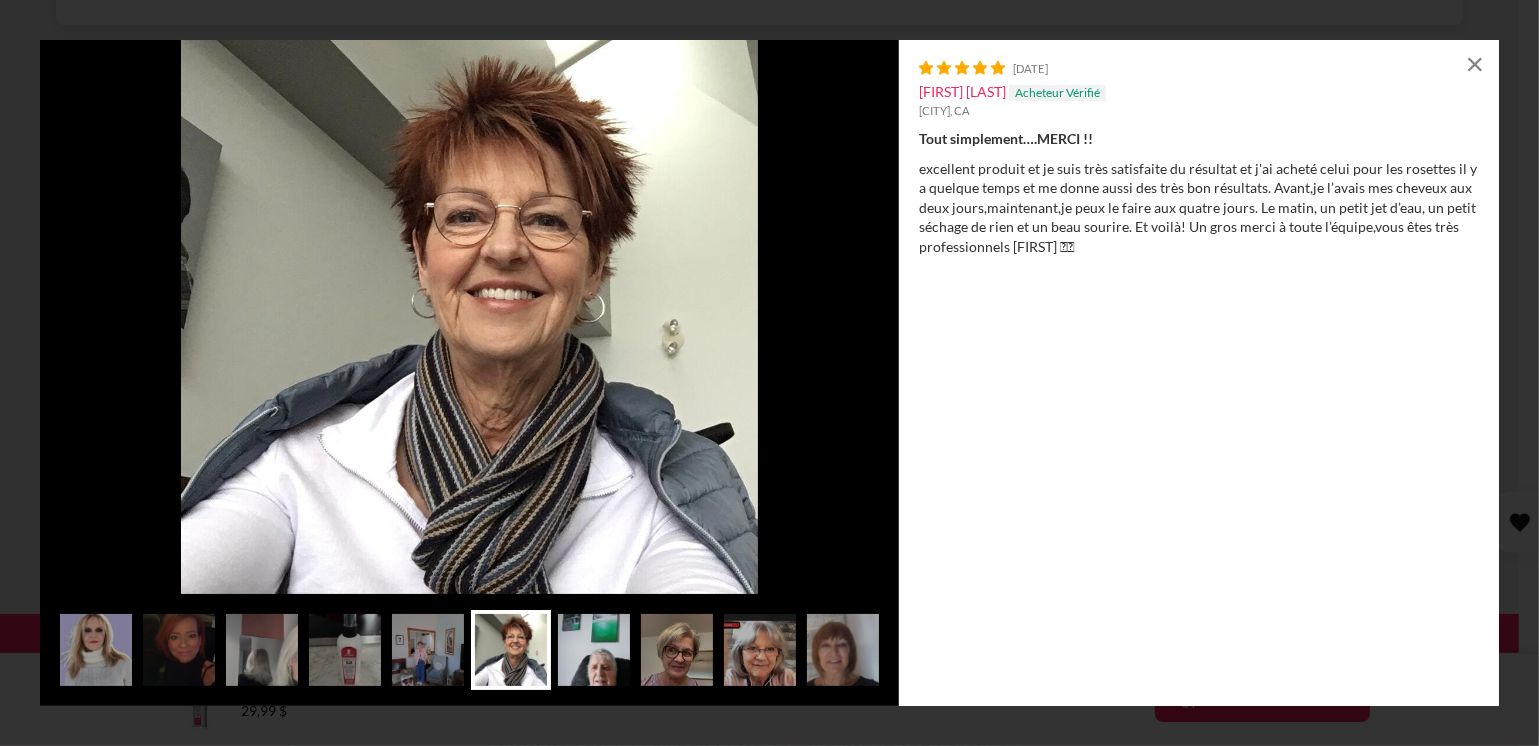 click at bounding box center [594, 650] 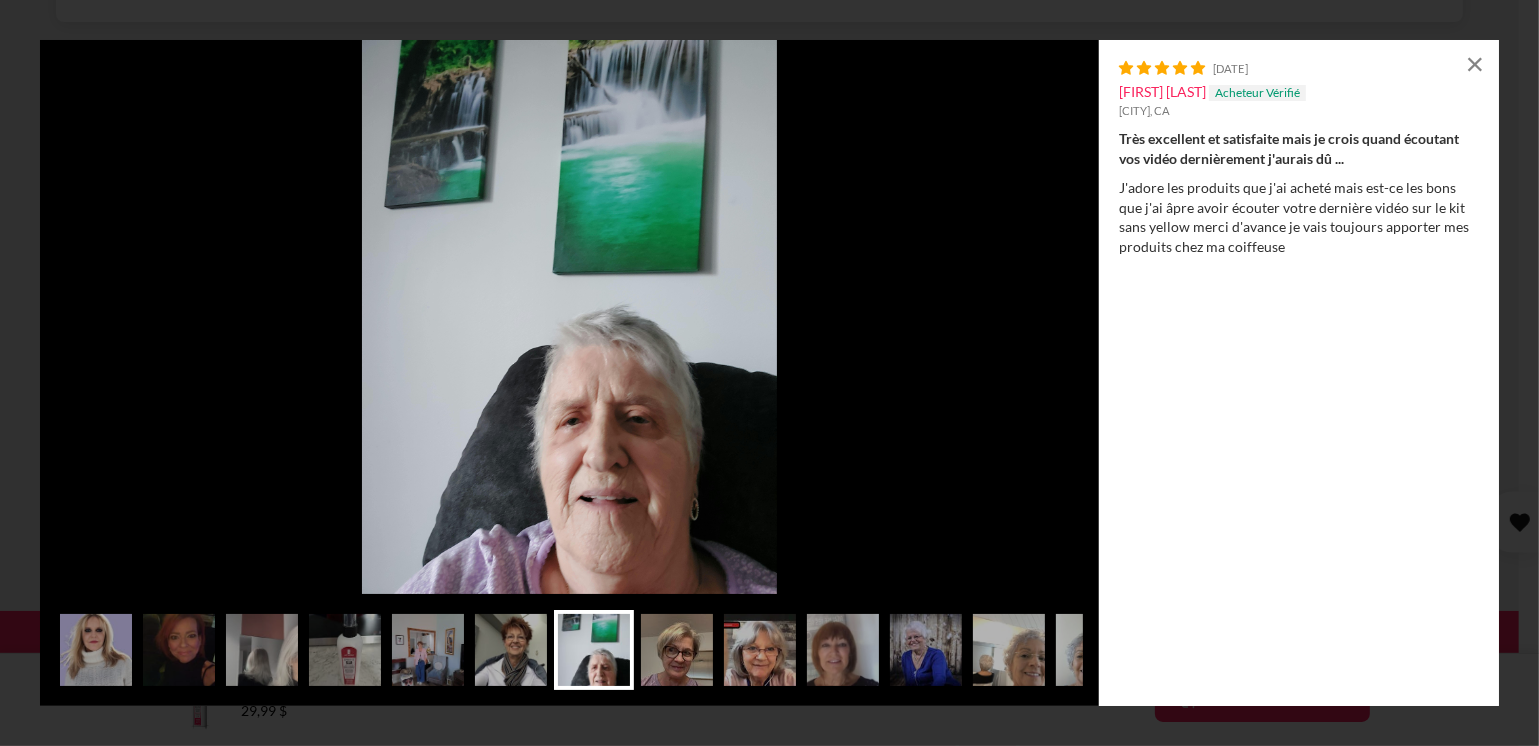 click at bounding box center [677, 650] 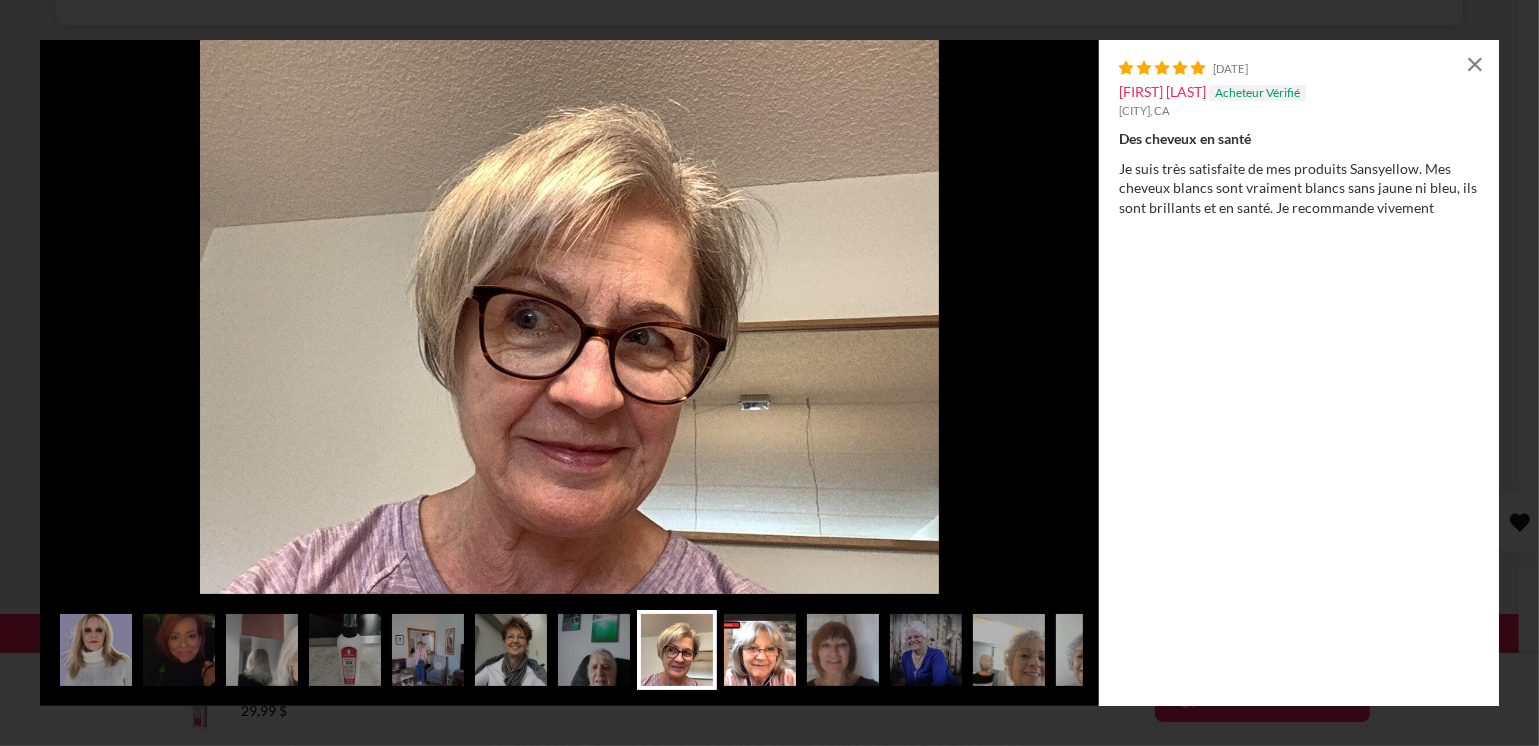 click at bounding box center [760, 650] 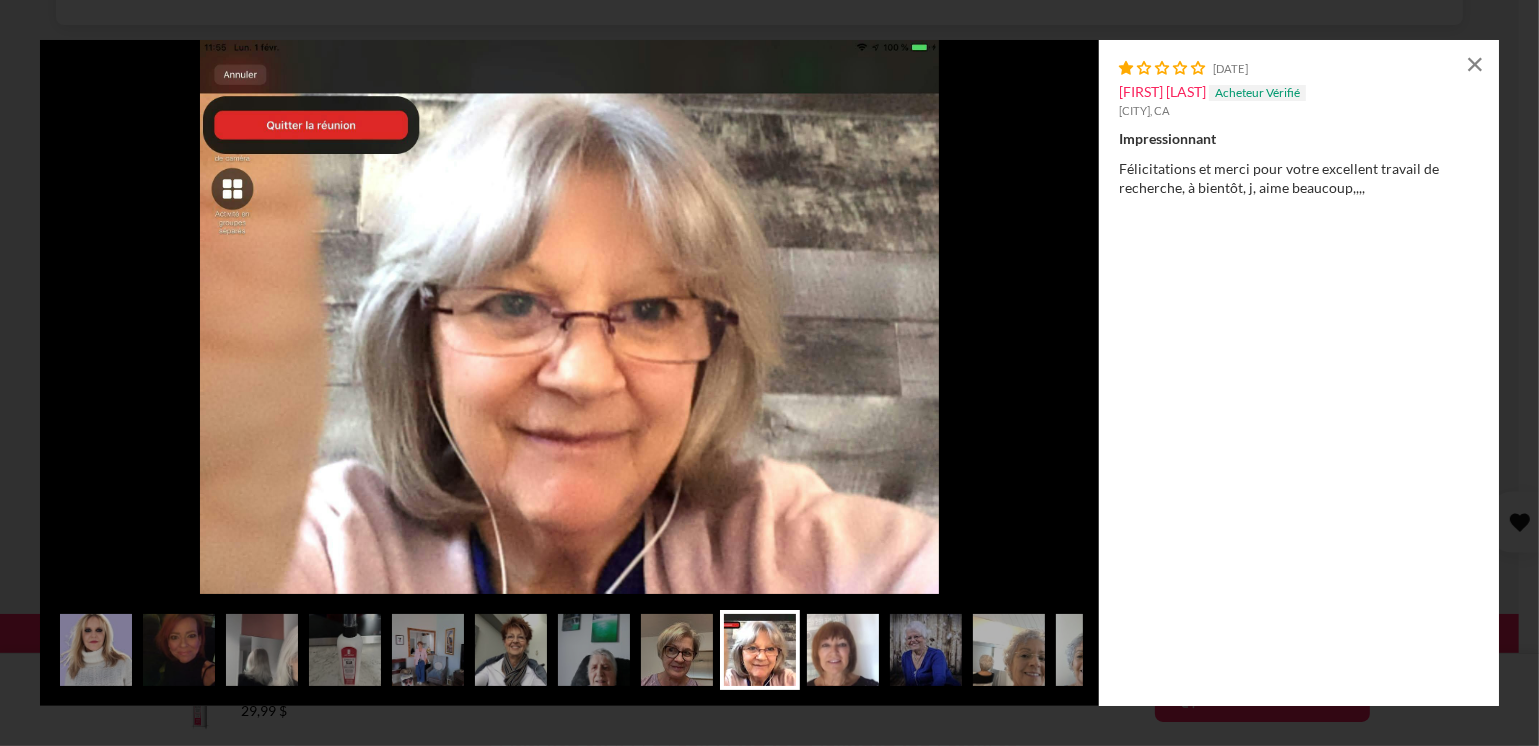 click at bounding box center (843, 650) 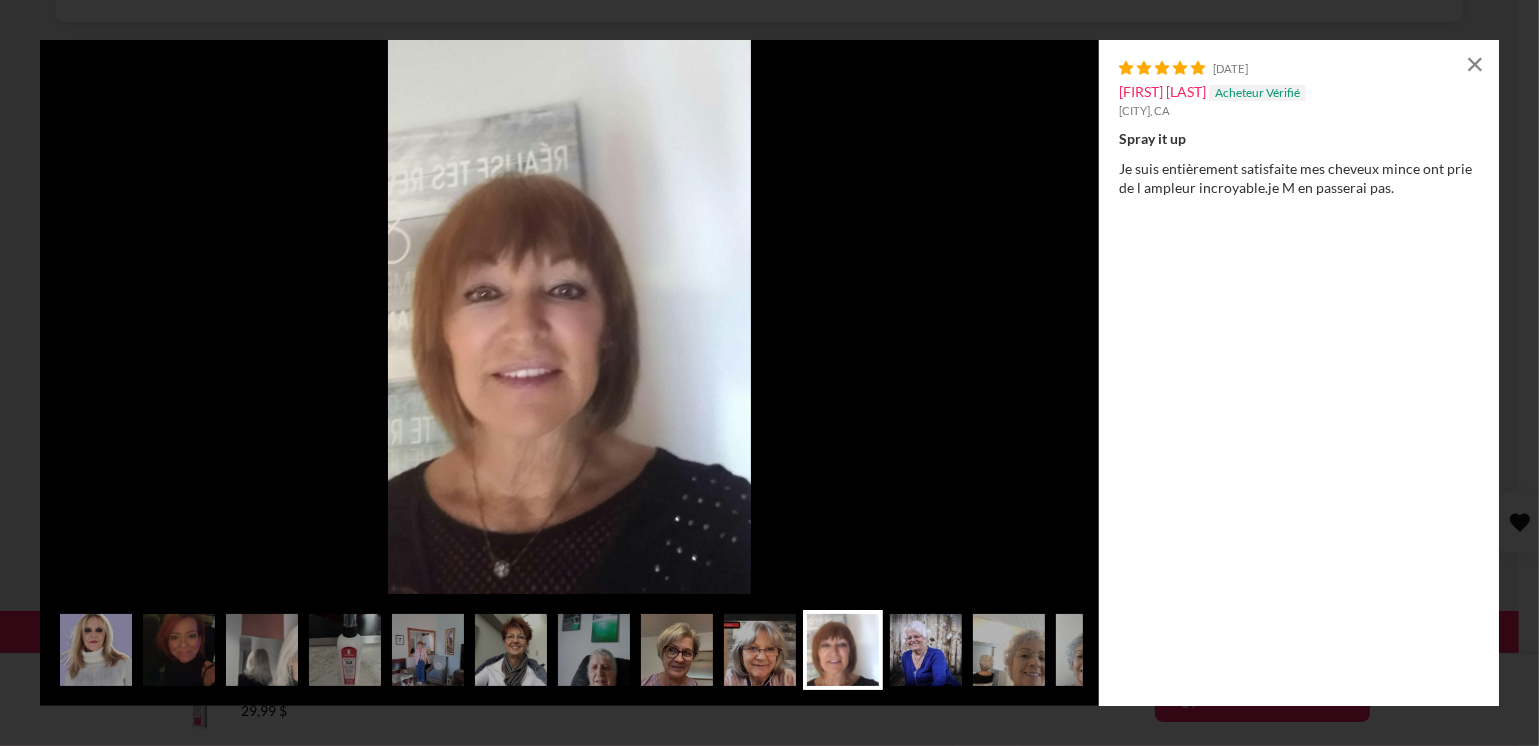 click at bounding box center [926, 650] 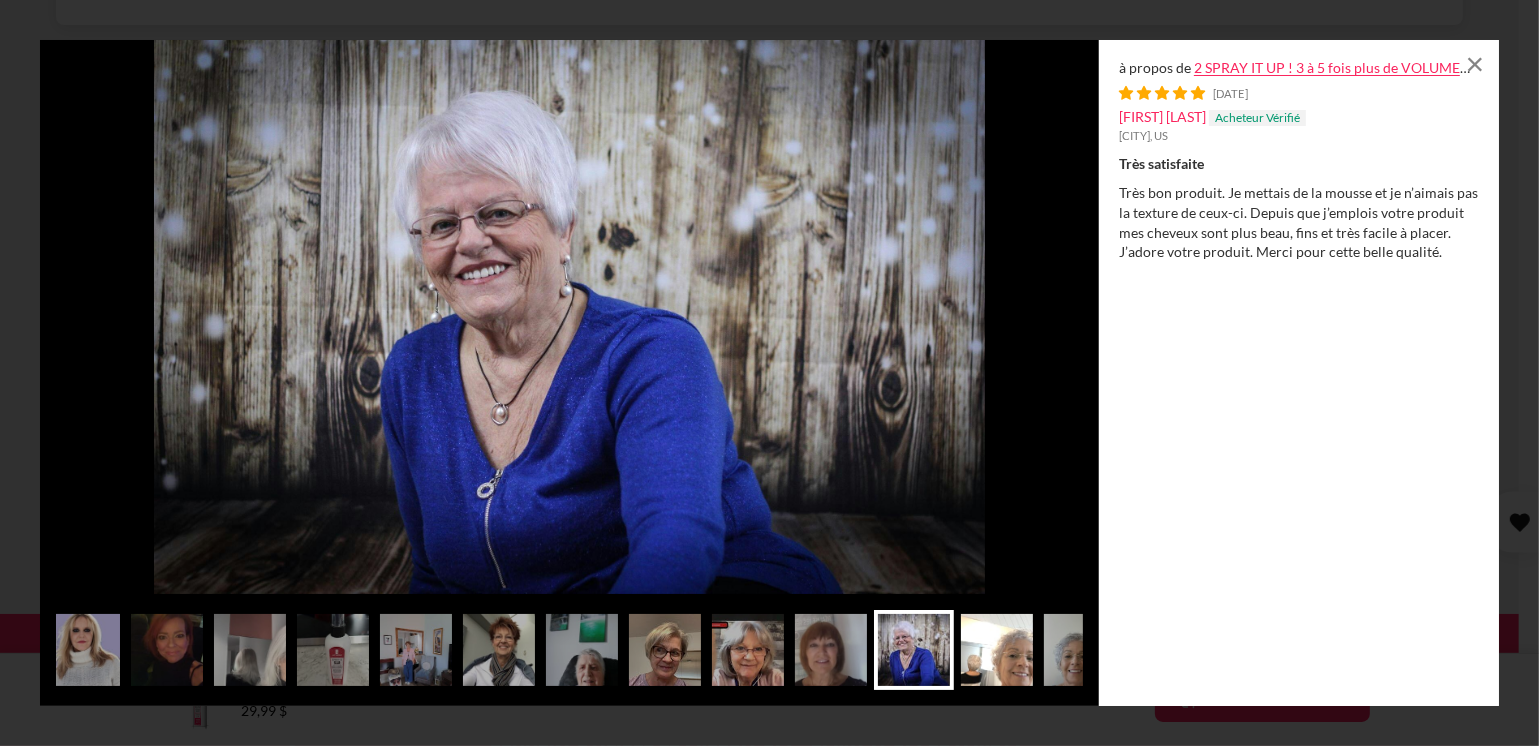 click at bounding box center (997, 650) 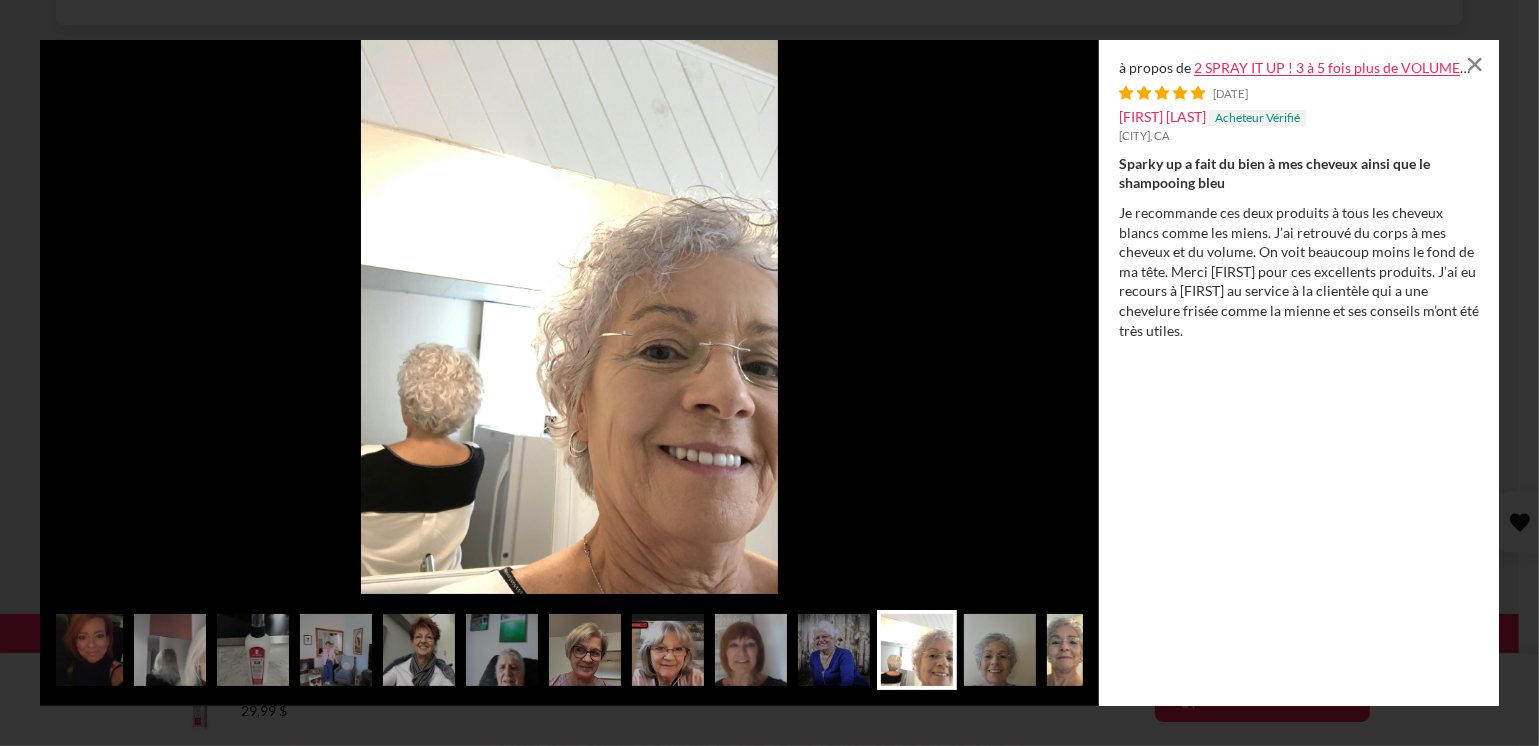click at bounding box center (1083, 650) 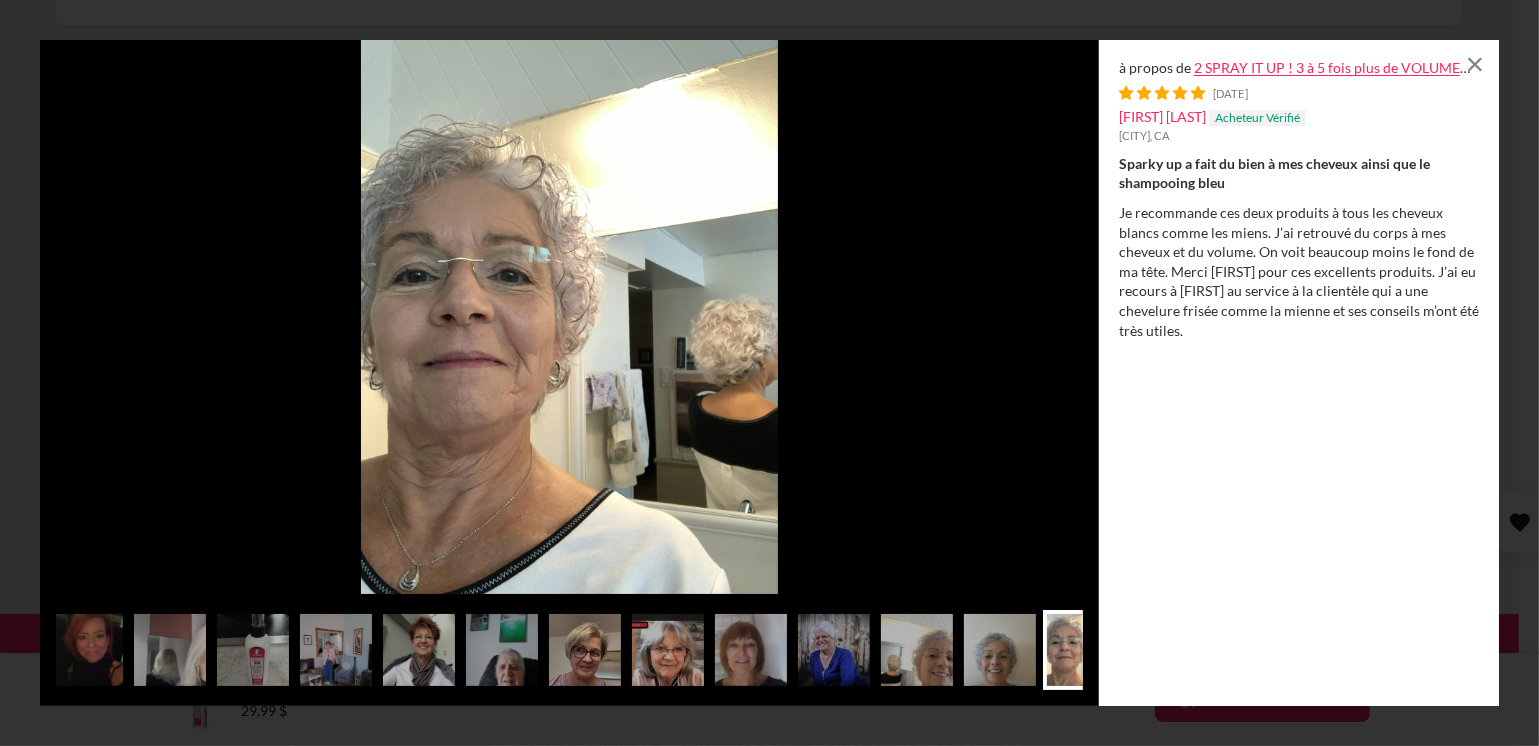 scroll, scrollTop: 0, scrollLeft: 252, axis: horizontal 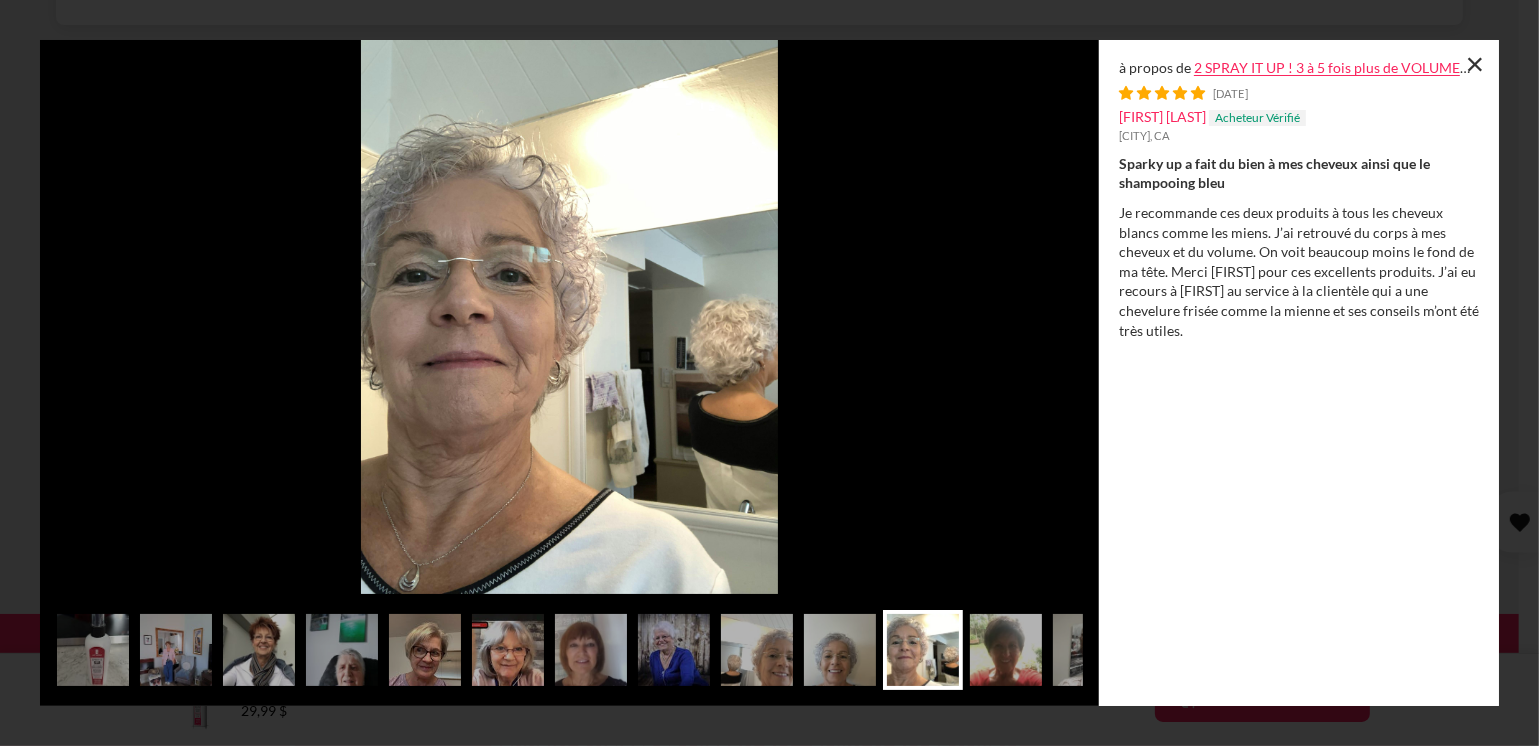 click on "×" at bounding box center (1475, 64) 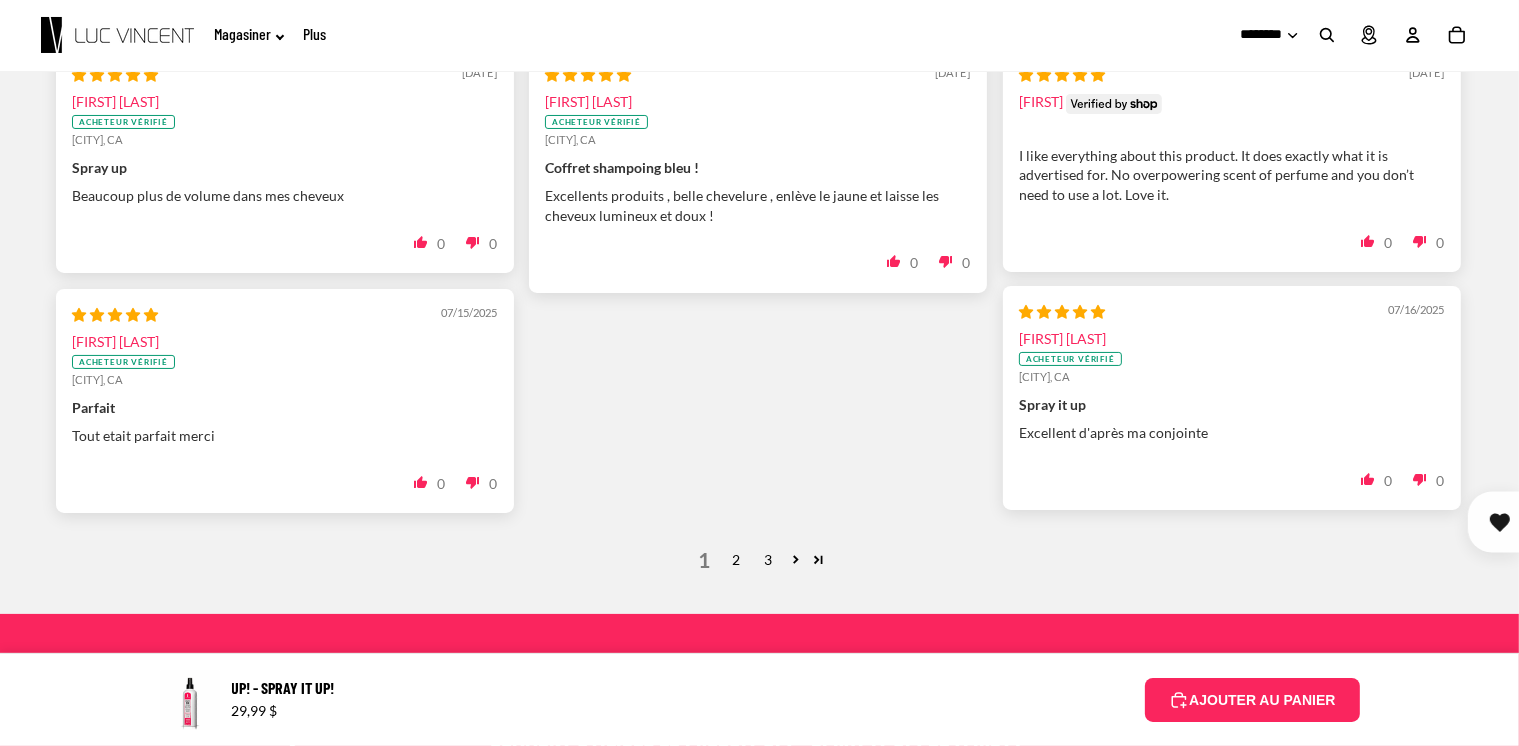 click at bounding box center (1028, -139) 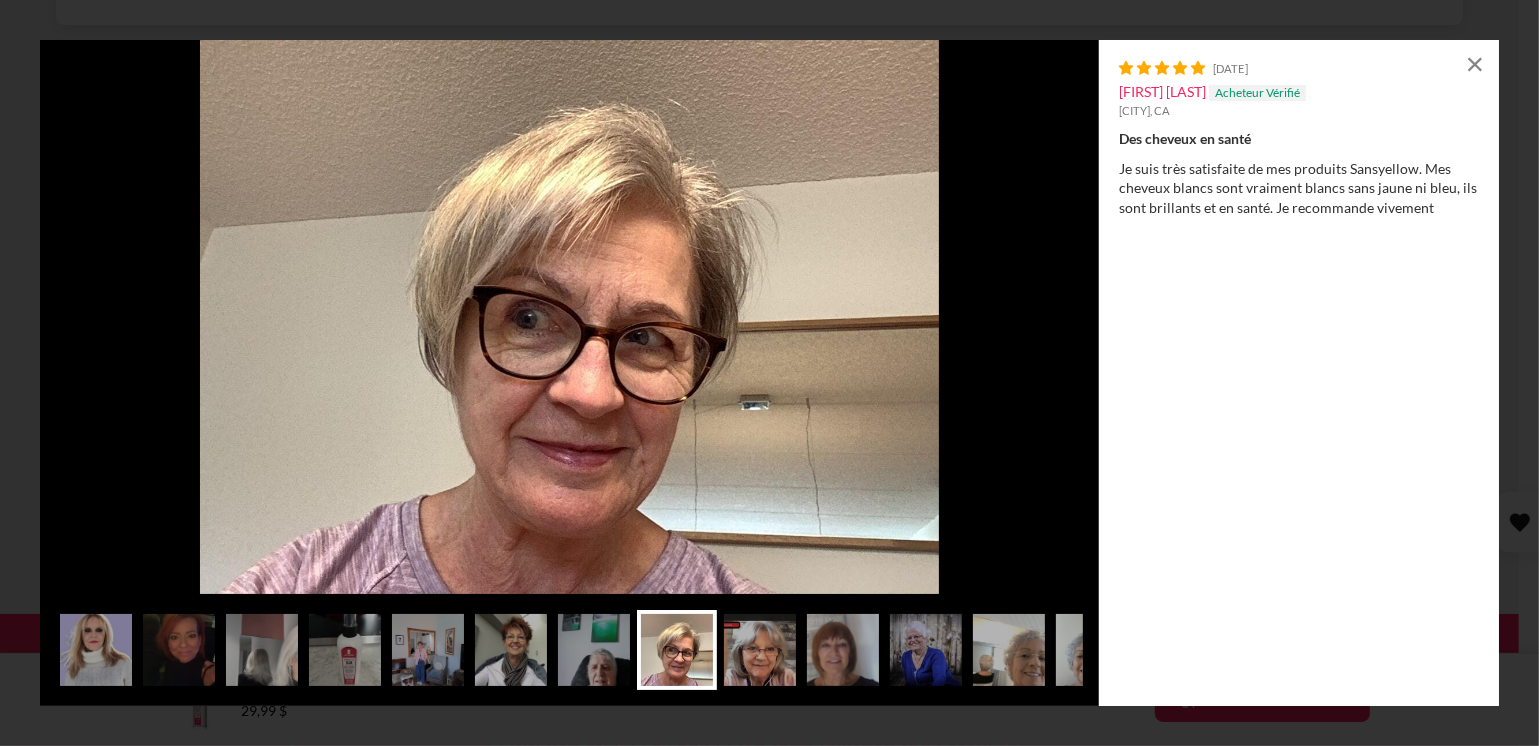 scroll, scrollTop: 0, scrollLeft: 785, axis: horizontal 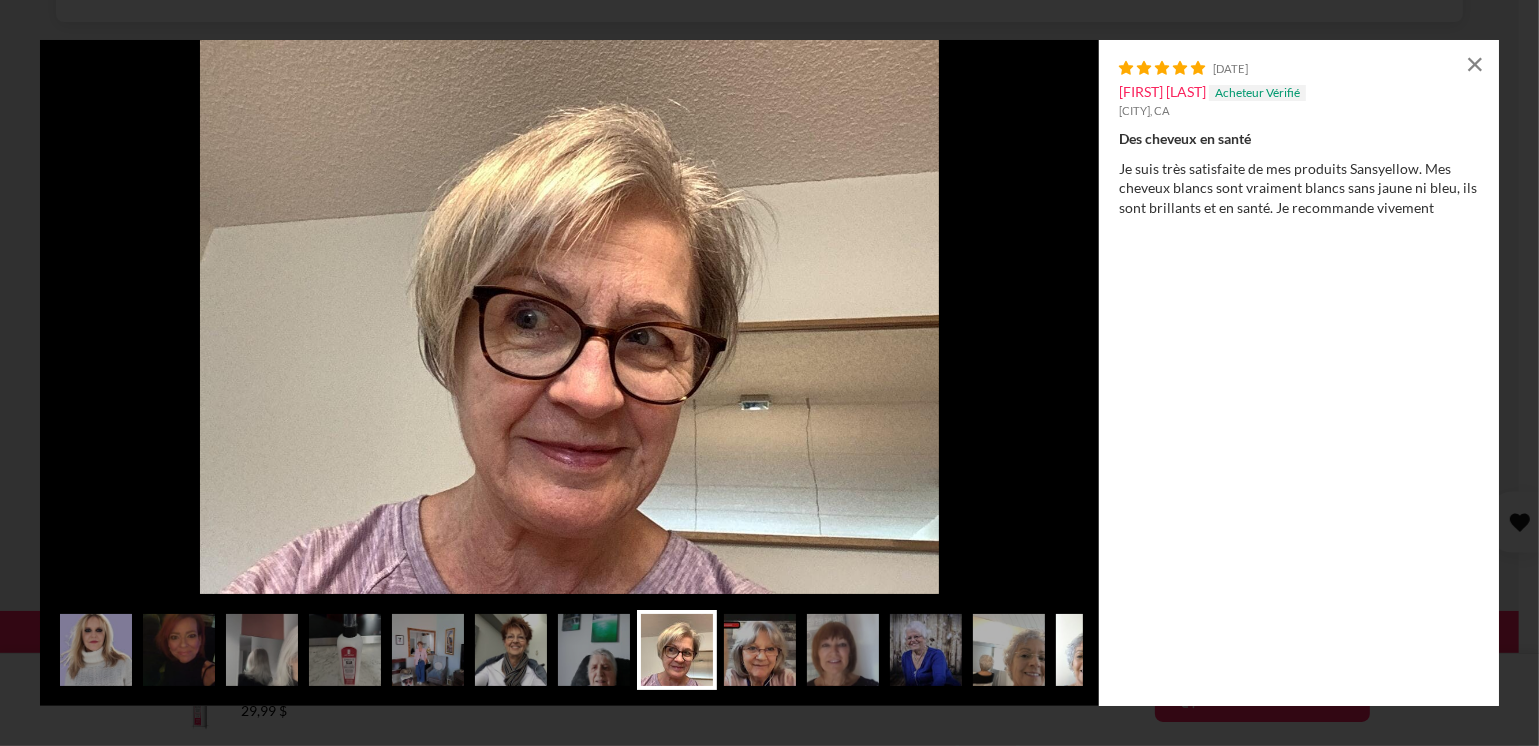 click at bounding box center [1092, 650] 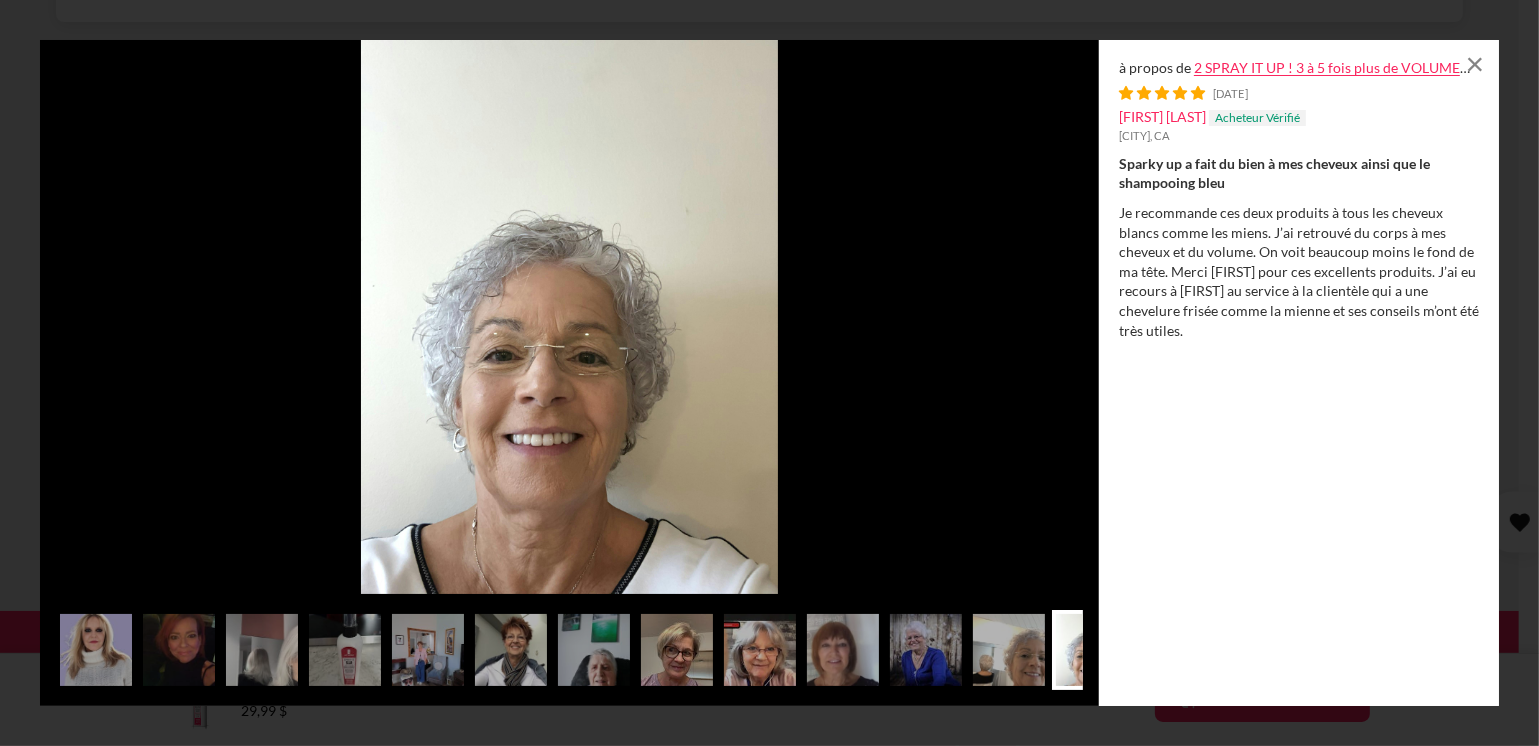 scroll, scrollTop: 0, scrollLeft: 785, axis: horizontal 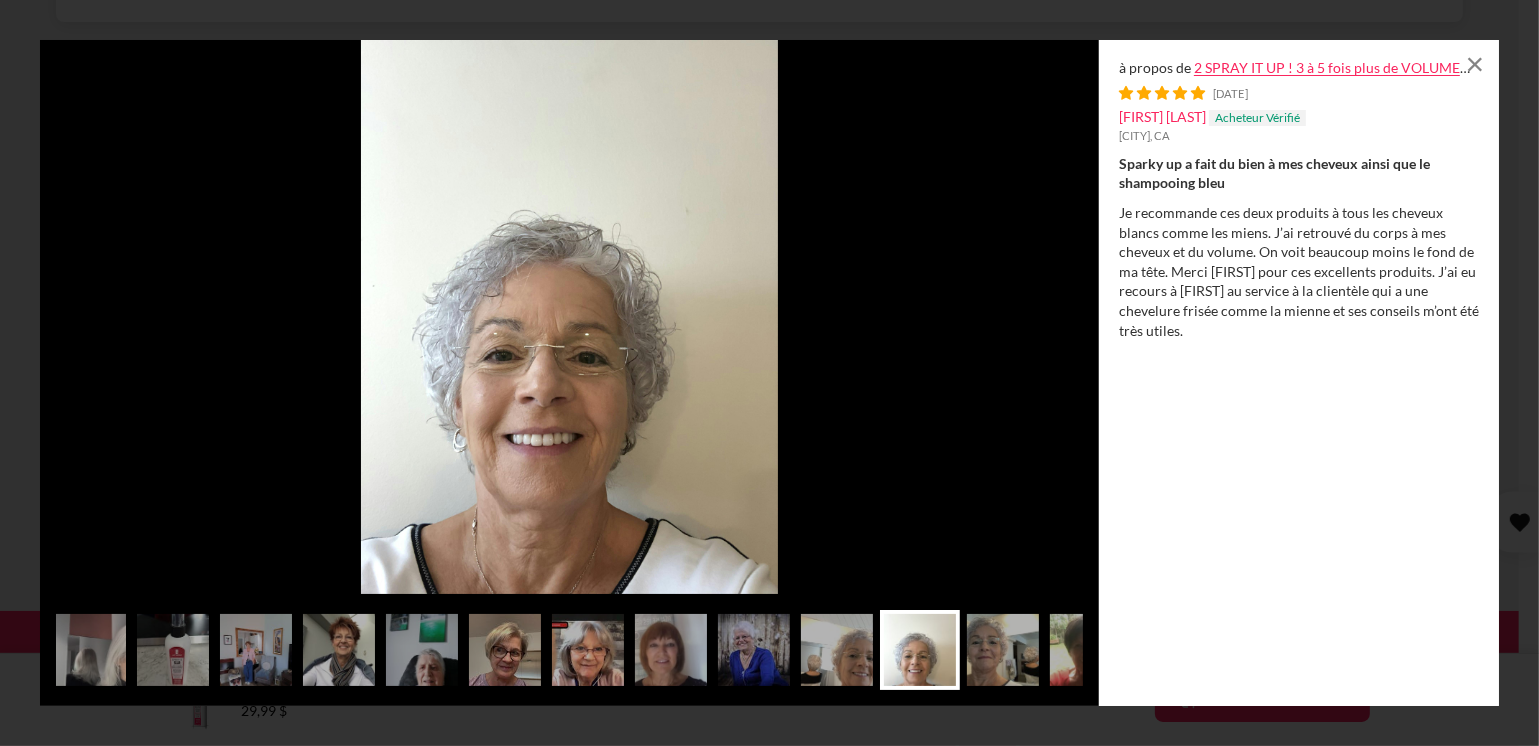 click at bounding box center [1086, 650] 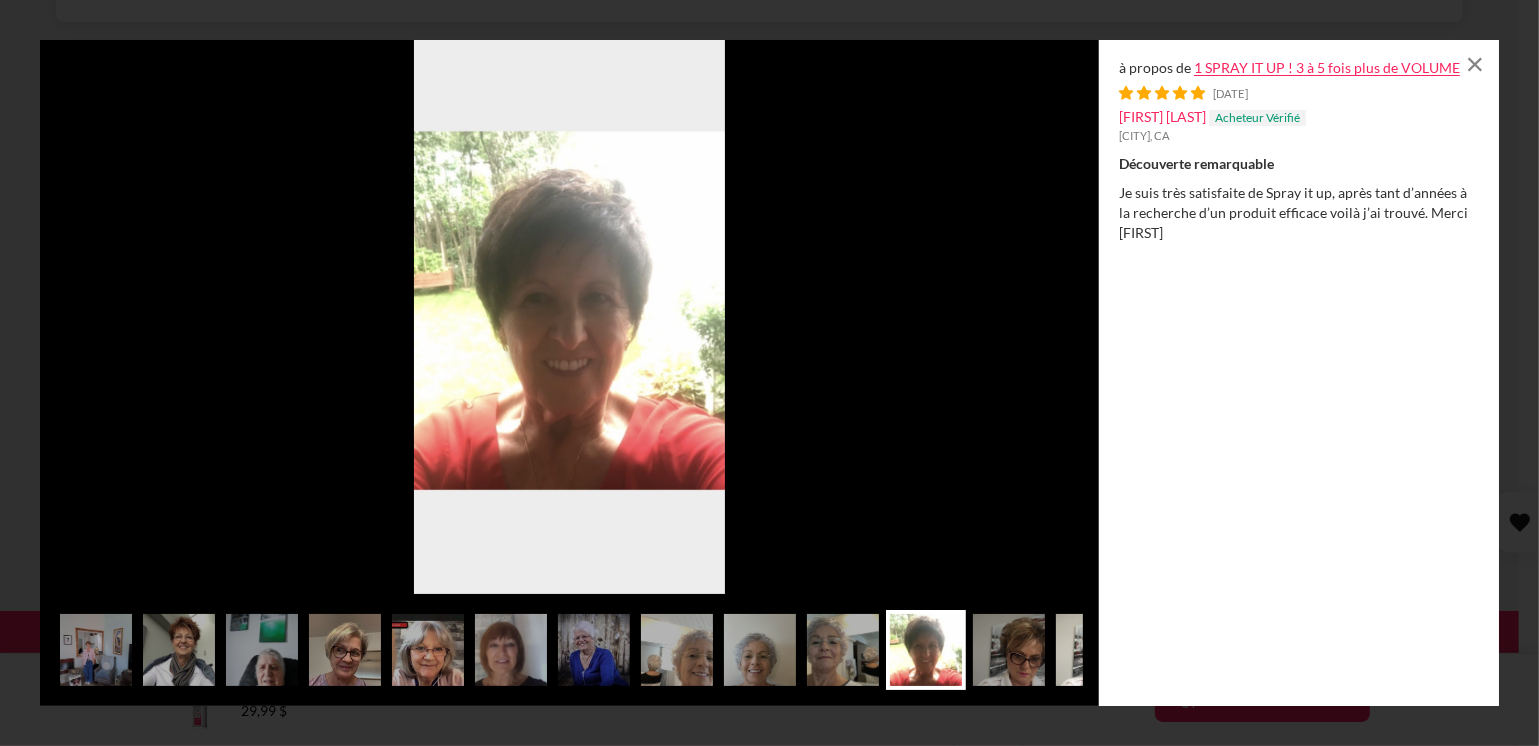 click at bounding box center (1092, 650) 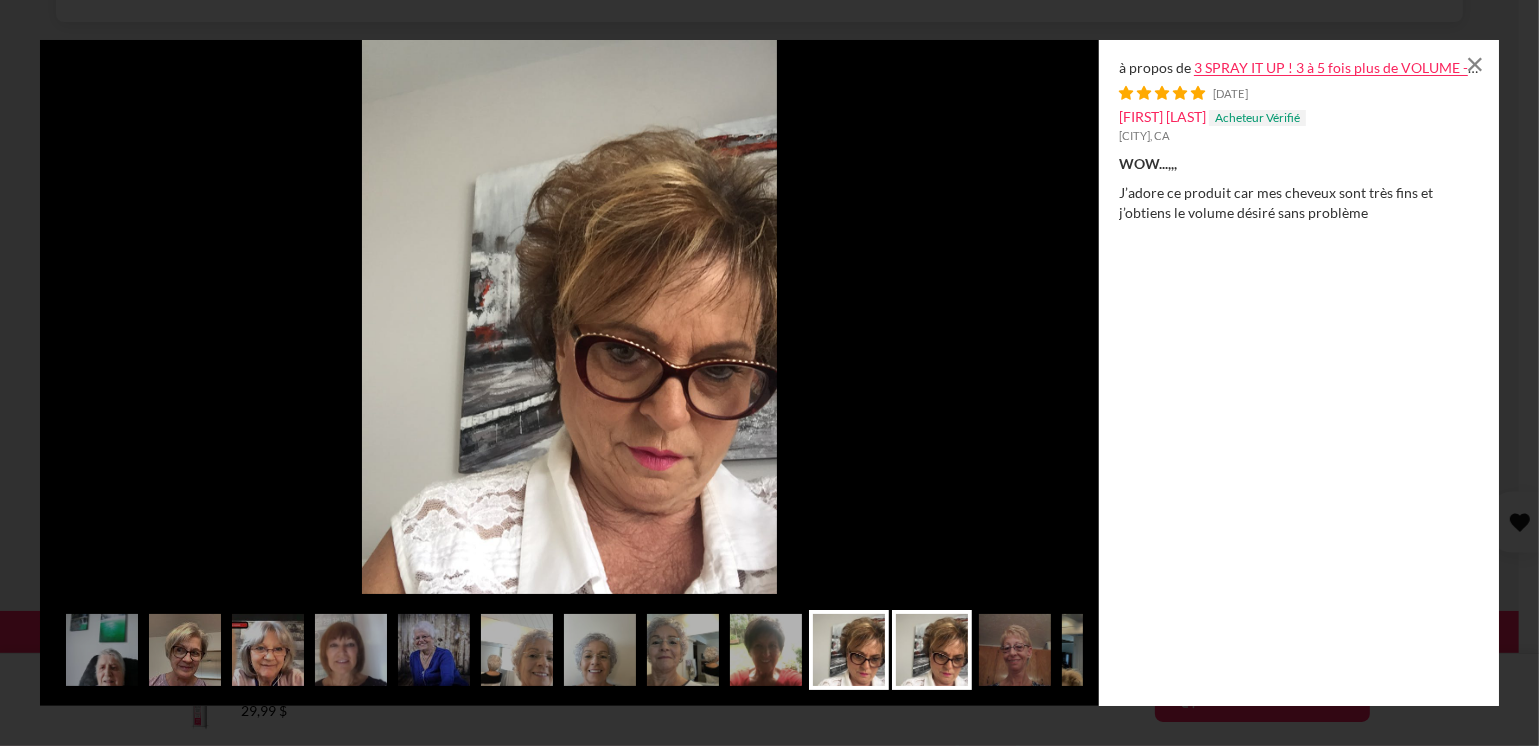 scroll, scrollTop: 0, scrollLeft: 785, axis: horizontal 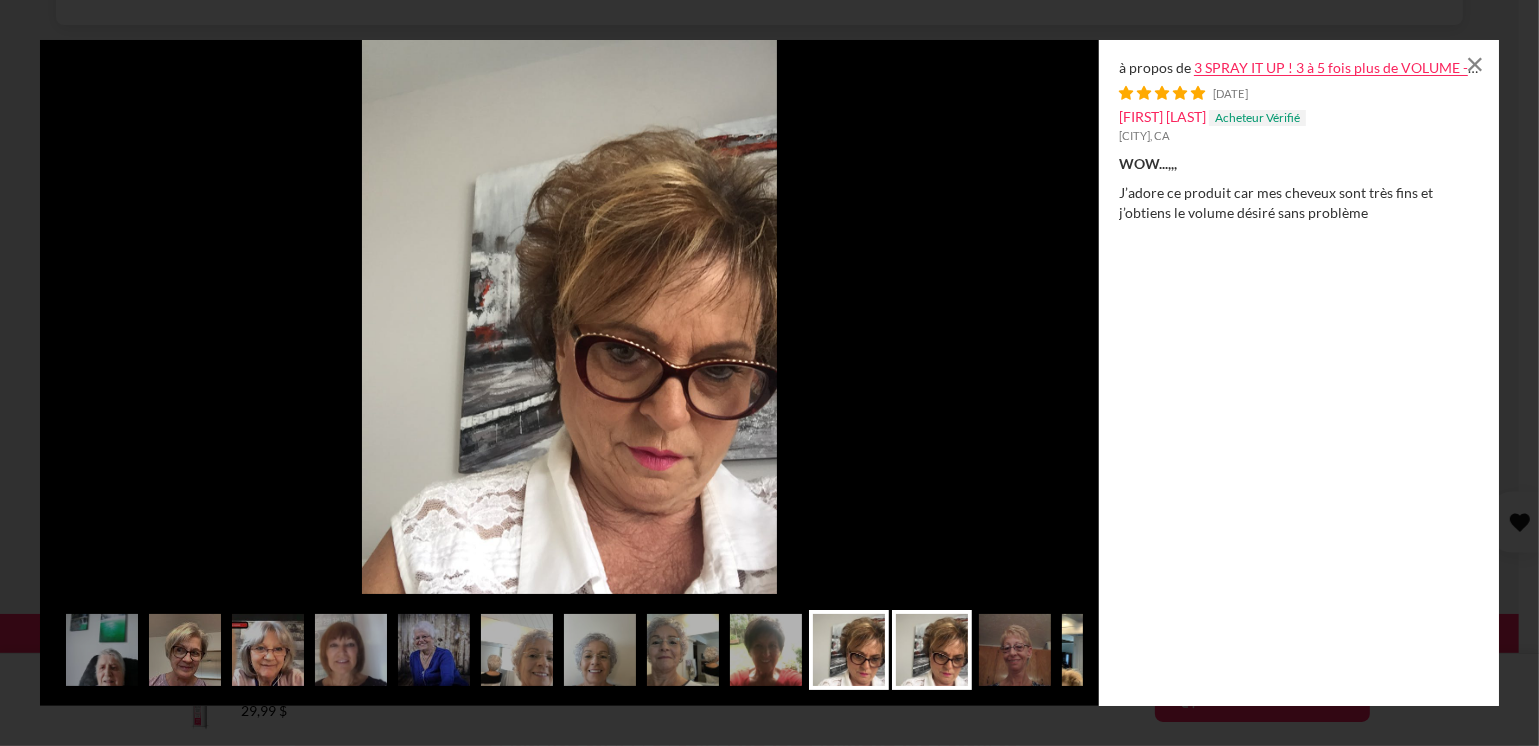 click at bounding box center (1098, 650) 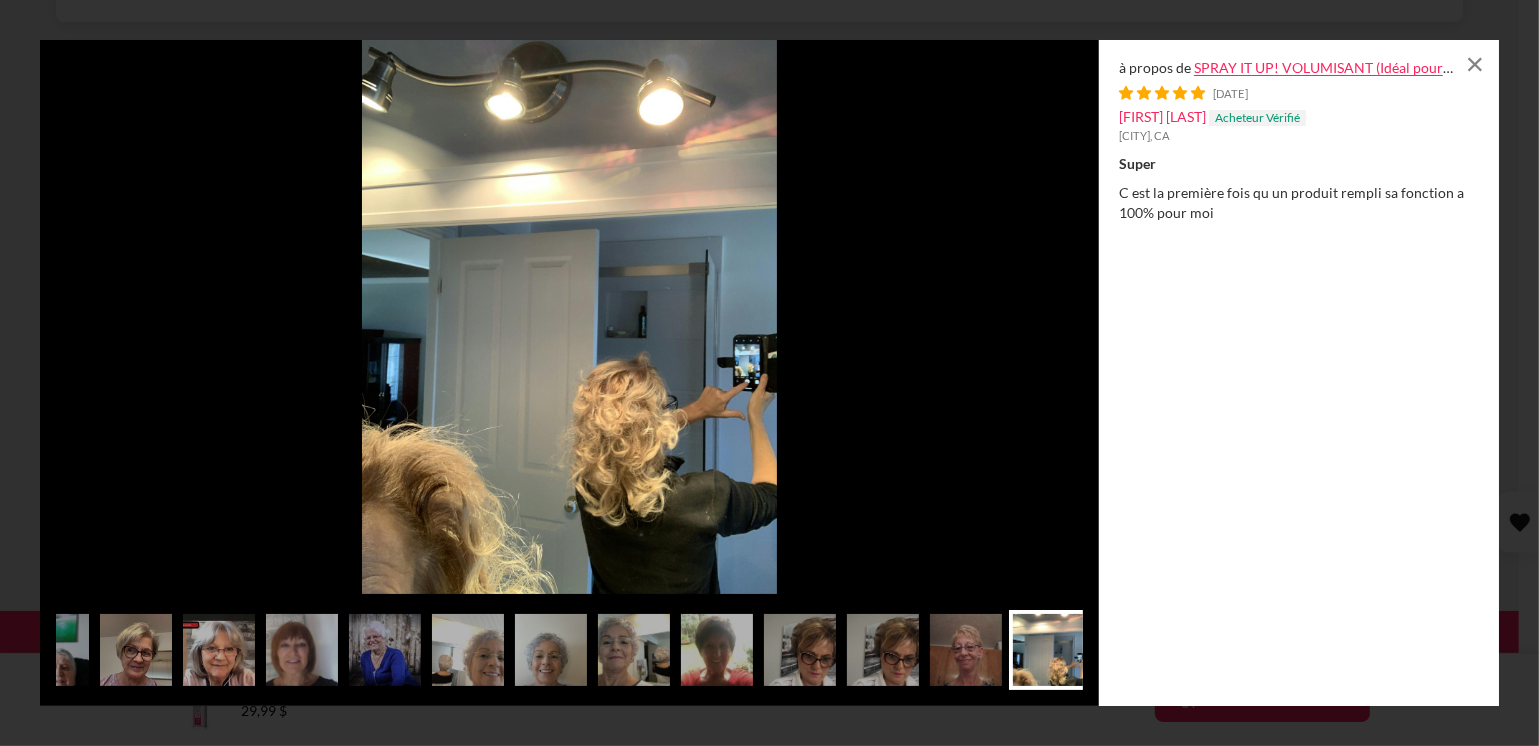 click at bounding box center [1049, 650] 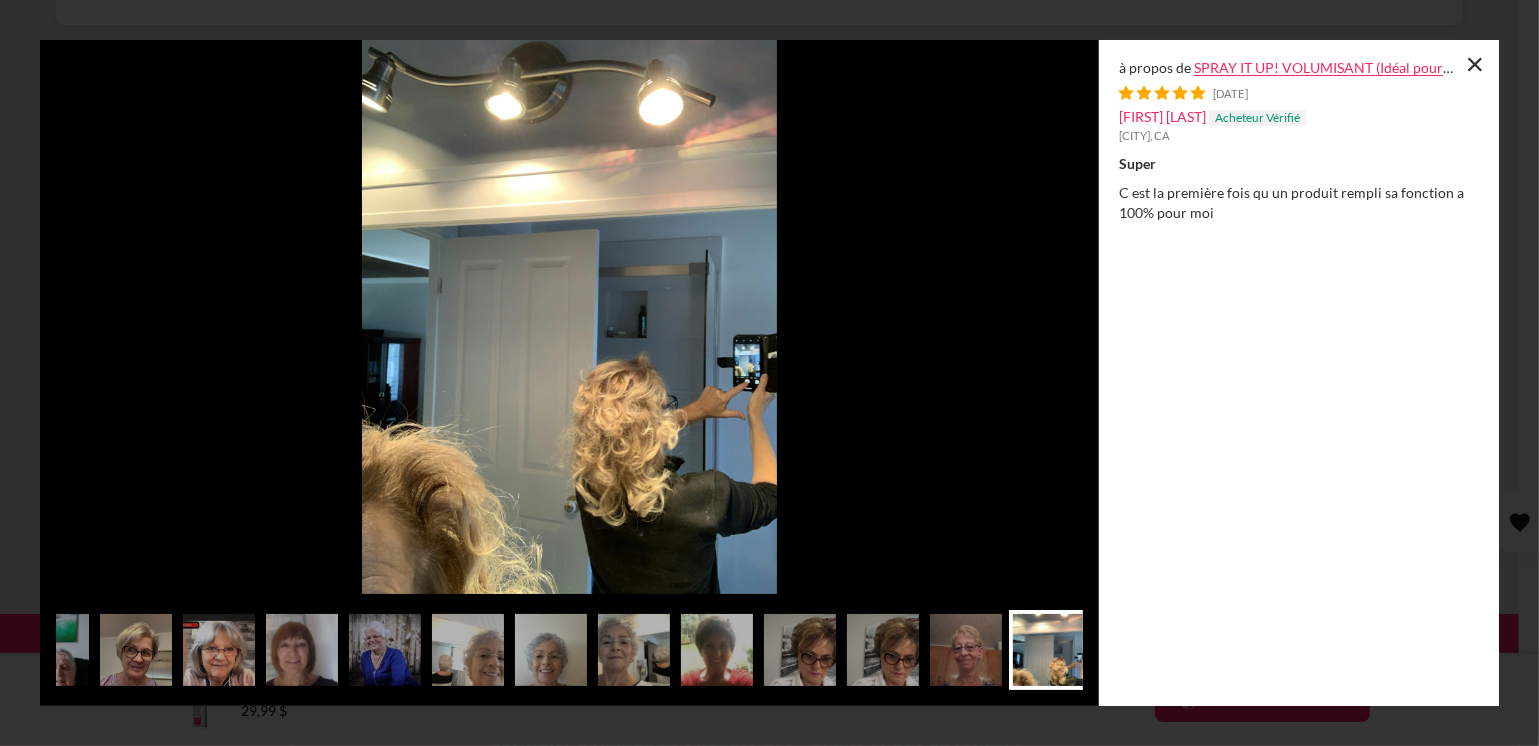 click on "×" at bounding box center [1475, 64] 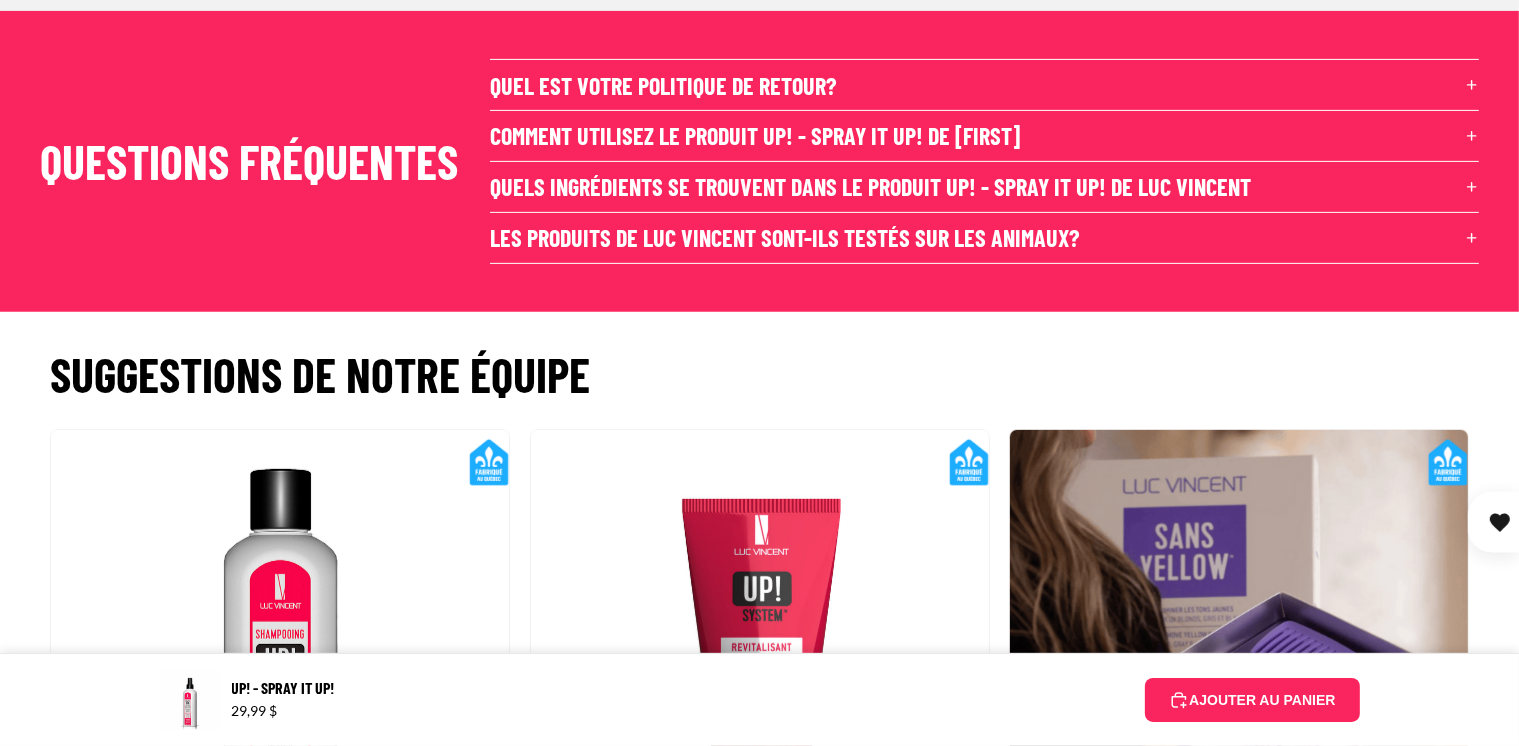 click on "2" at bounding box center [737, -43] 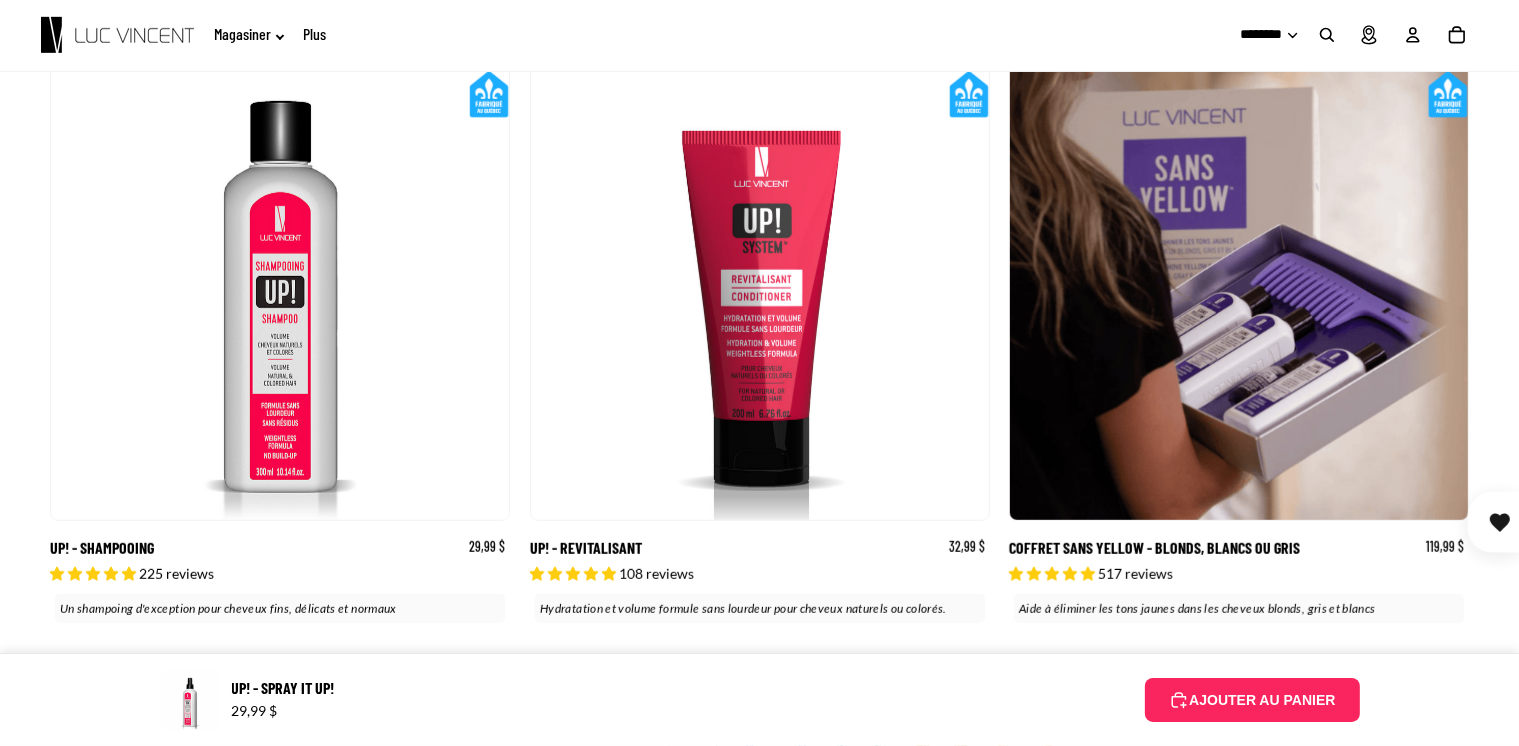 click on "Quels ingrédients se trouvent dans le produit Up! - Spray it up! de Luc Vincent" at bounding box center (984, -181) 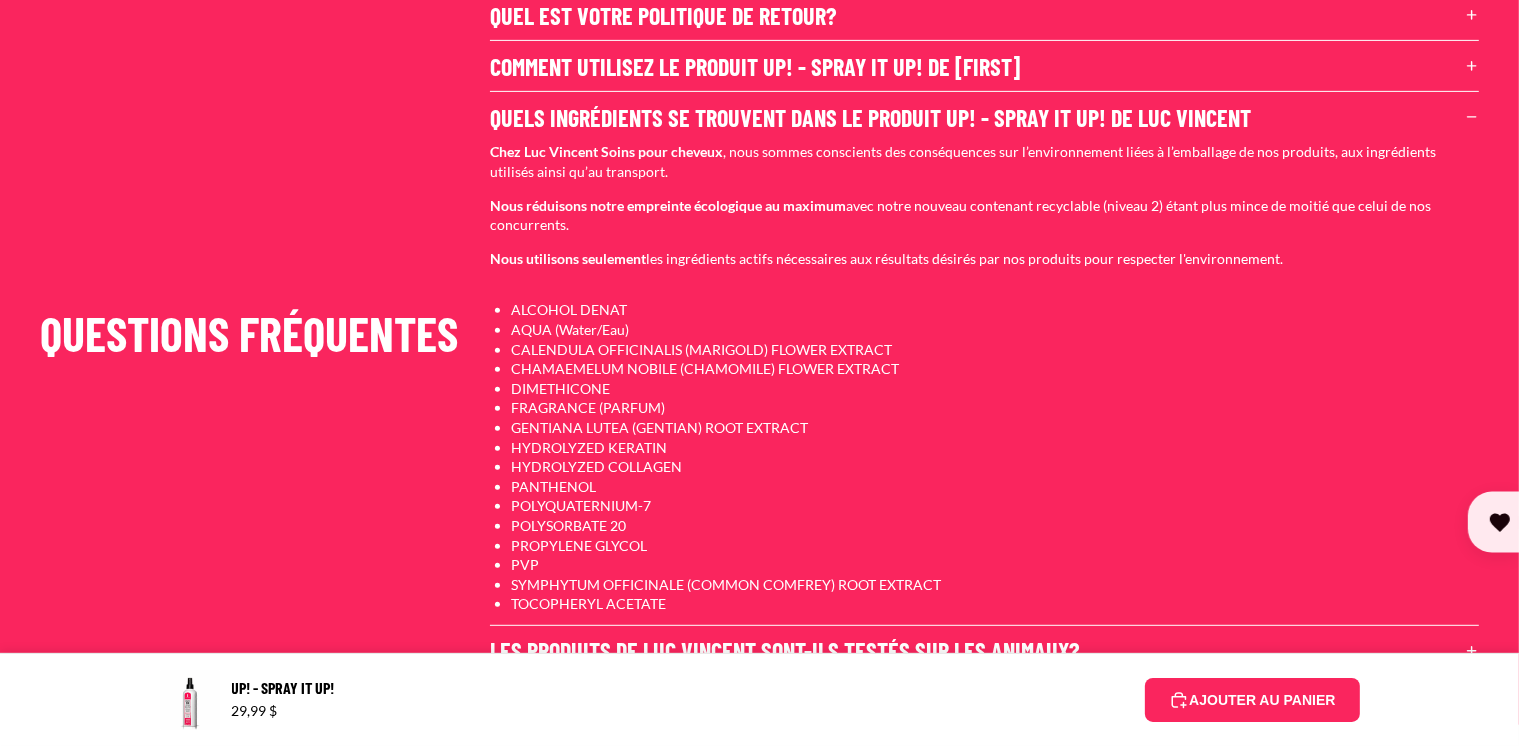 click on "3" at bounding box center [776, -113] 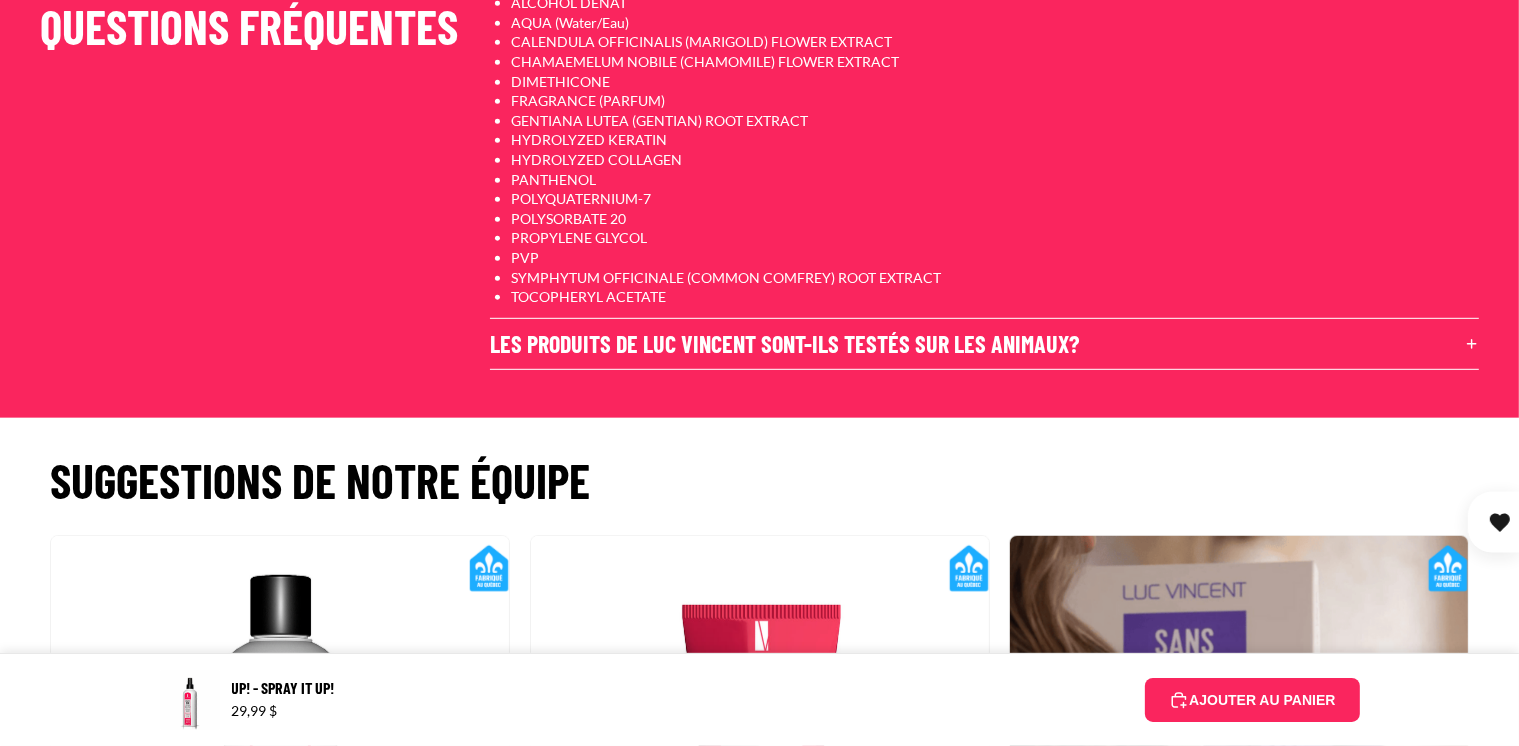 click on "4" at bounding box center [792, -420] 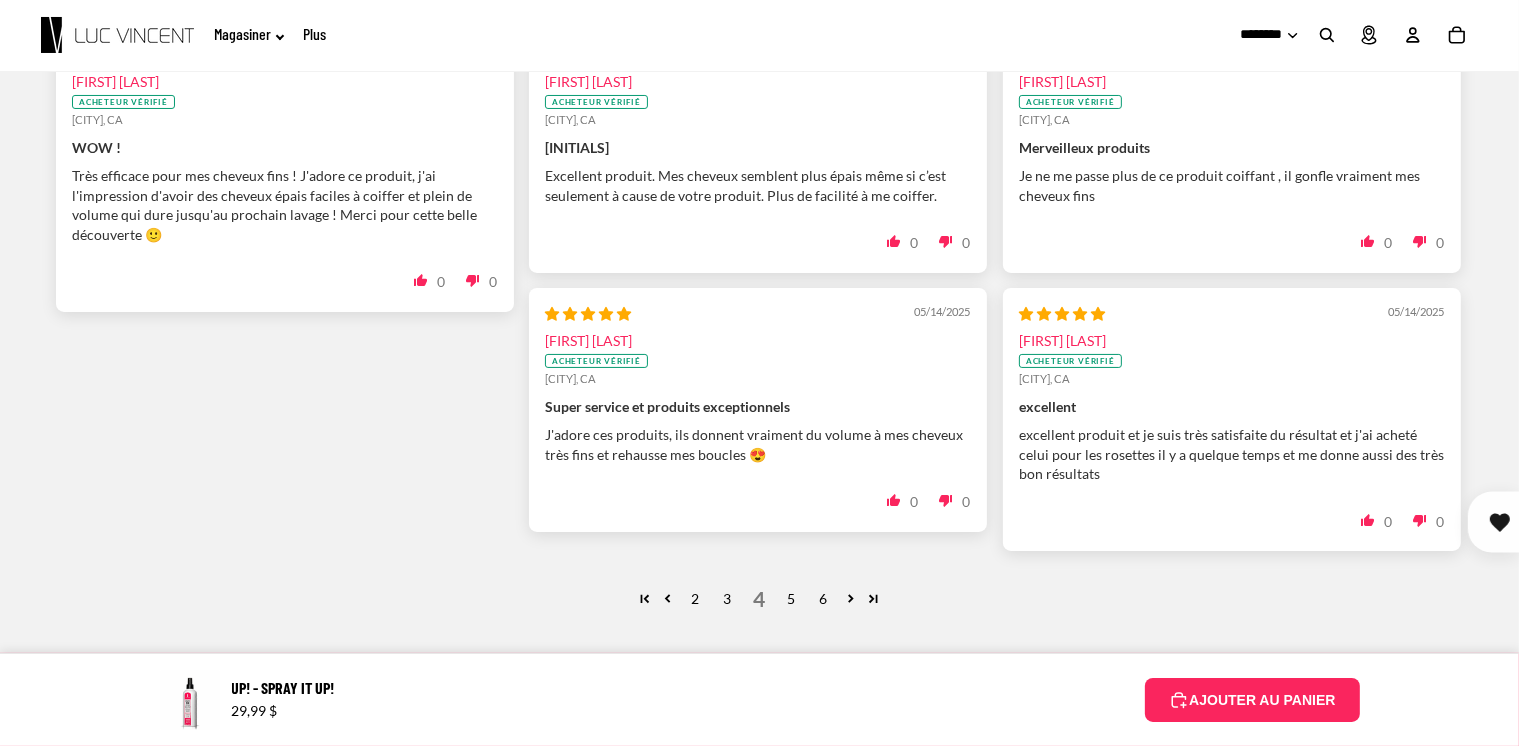 click at bounding box center [708, -159] 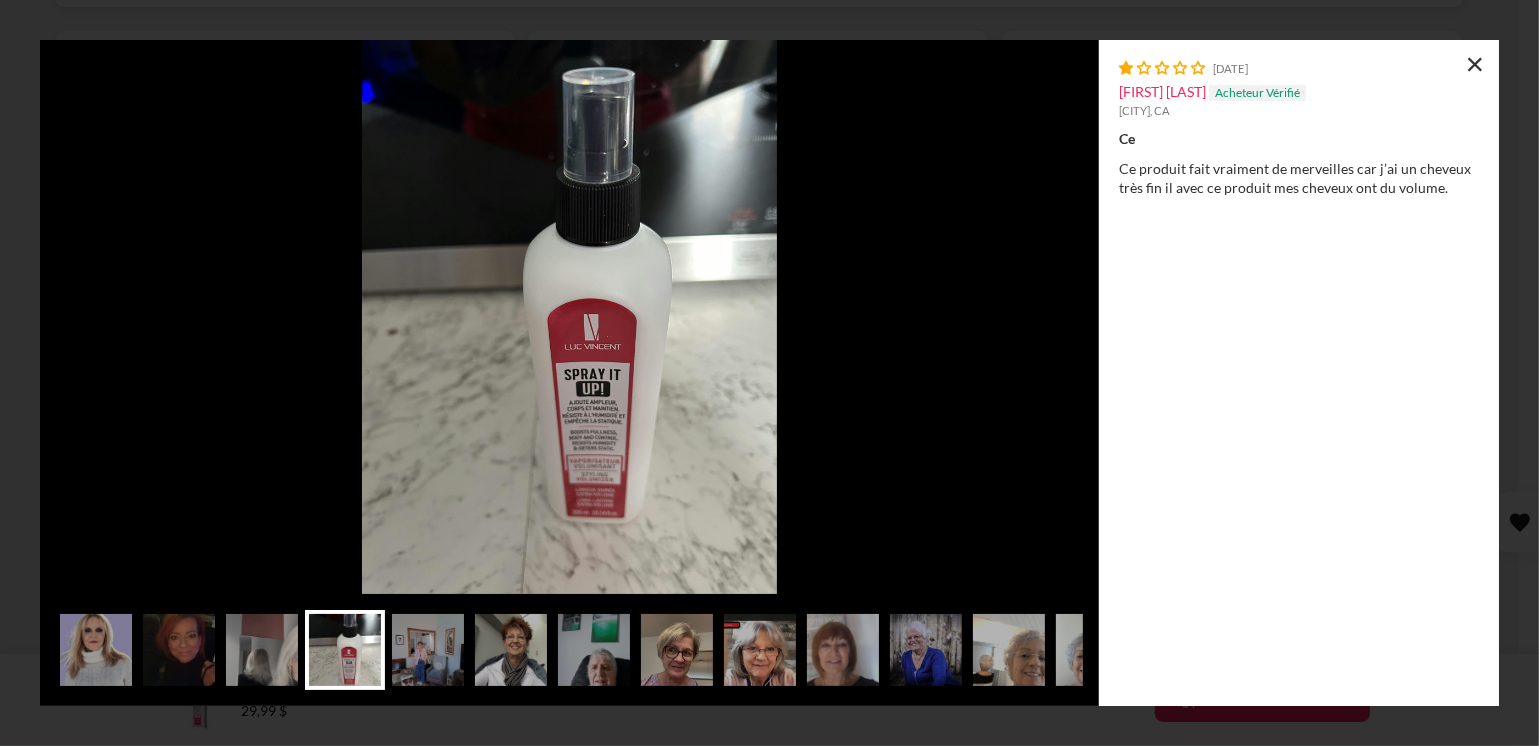 click on "×" at bounding box center [1475, 64] 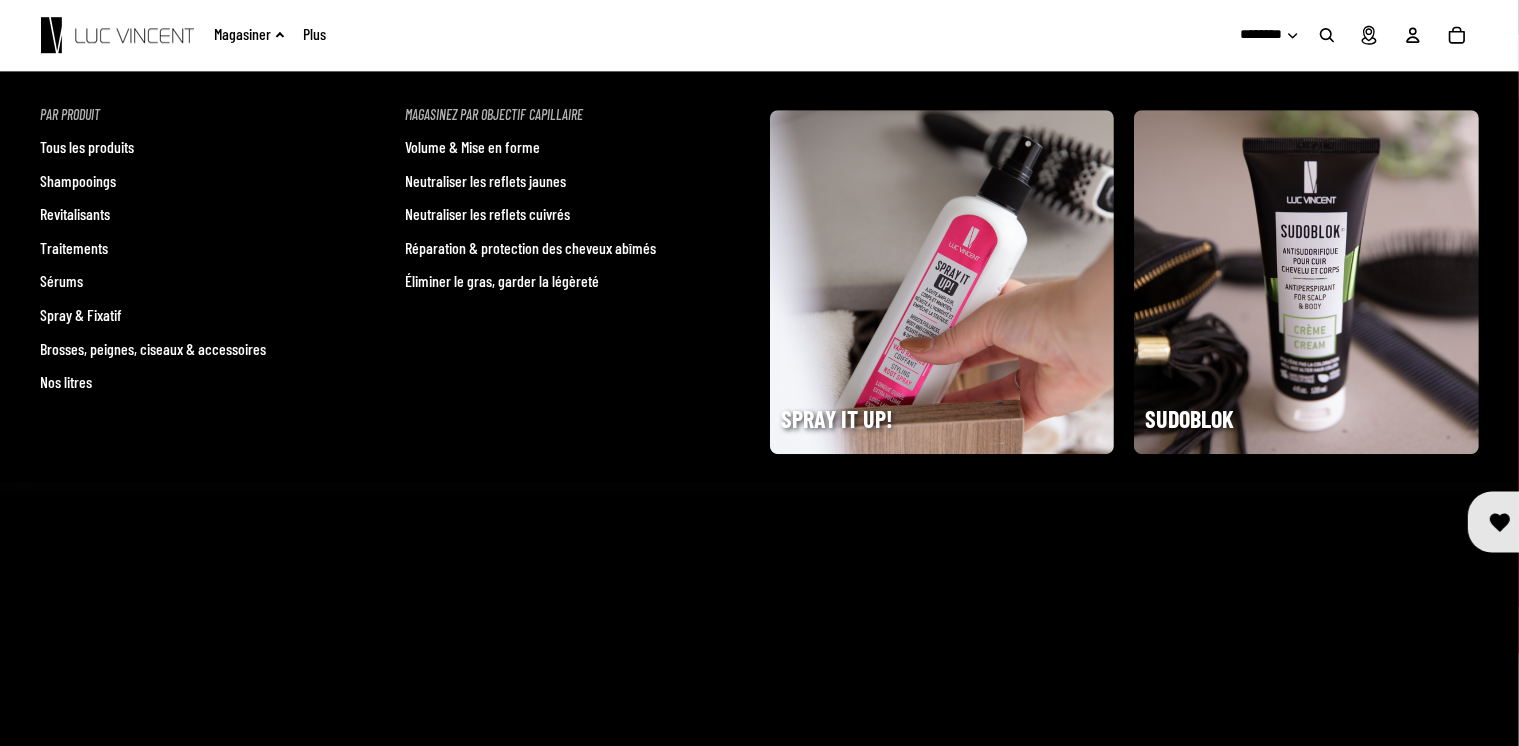 click on "Magasiner" 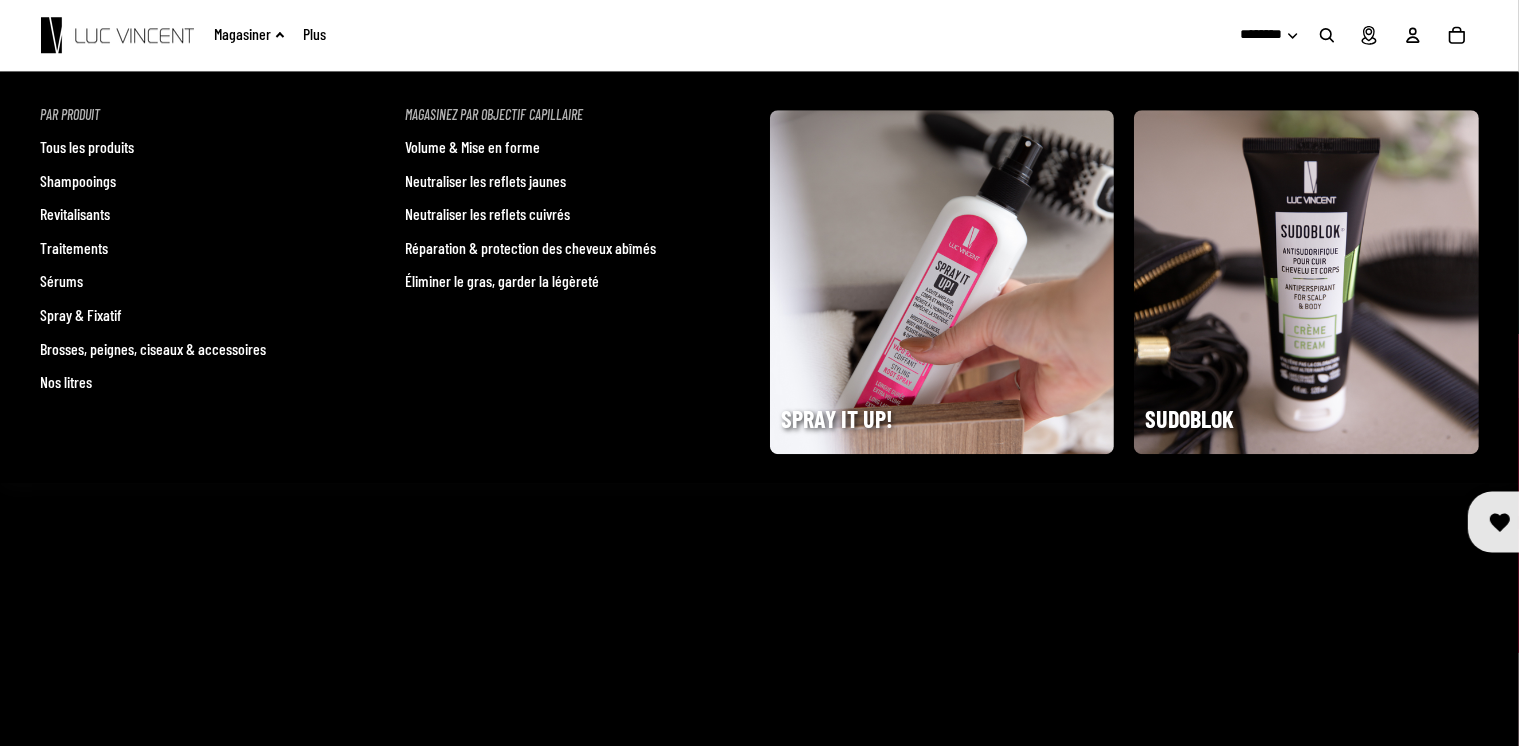click on "Magasiner" 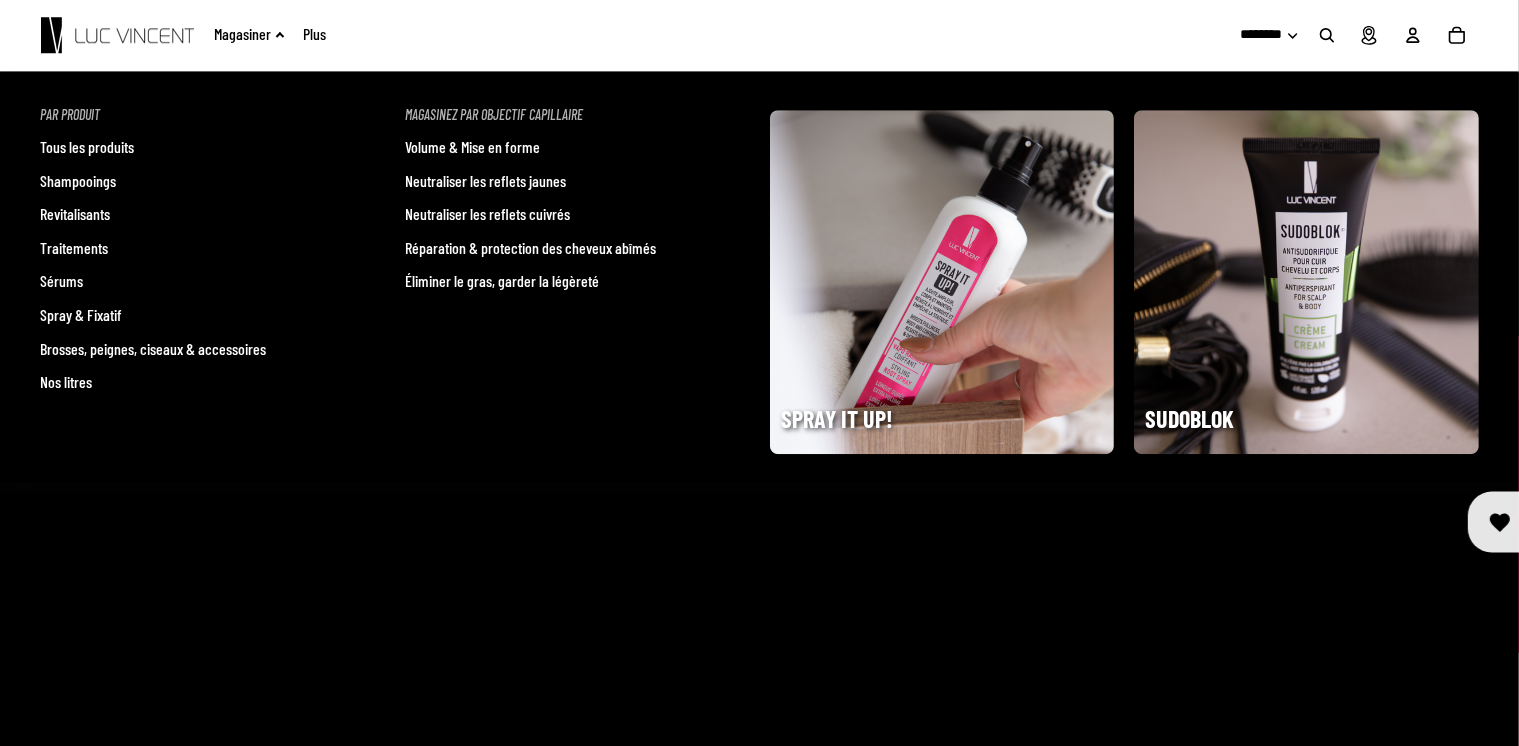 click on "Tous les produits" at bounding box center [87, 147] 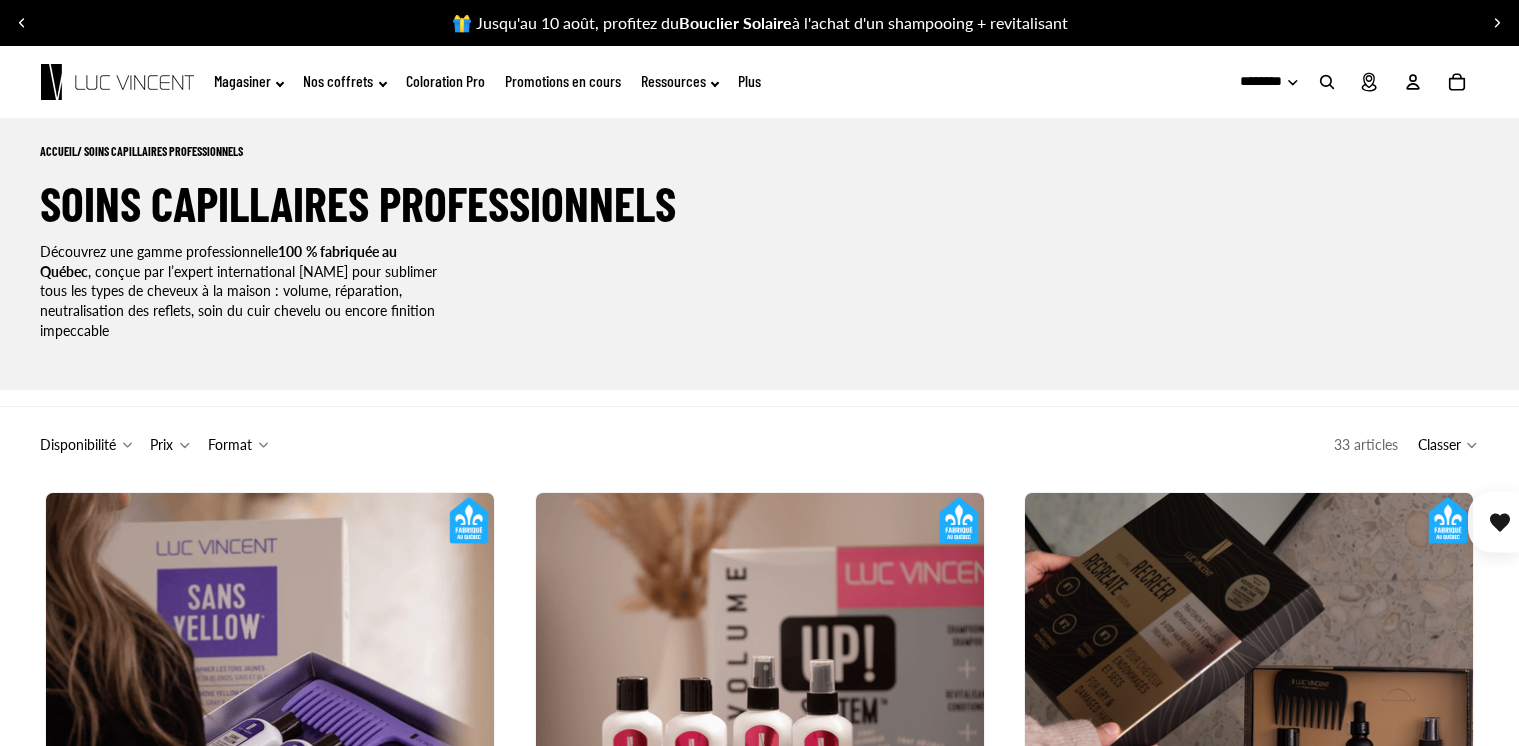 scroll, scrollTop: 400, scrollLeft: 0, axis: vertical 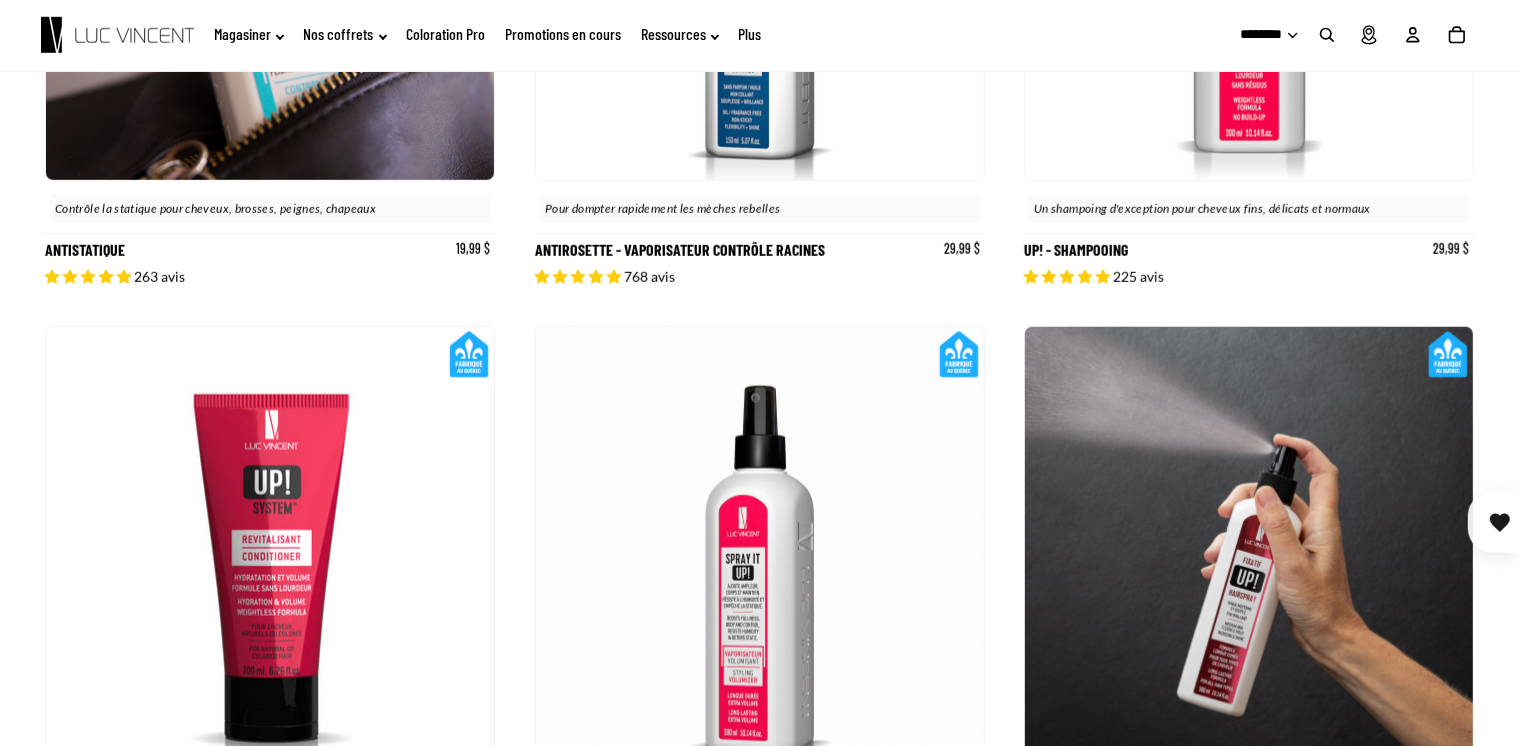 click 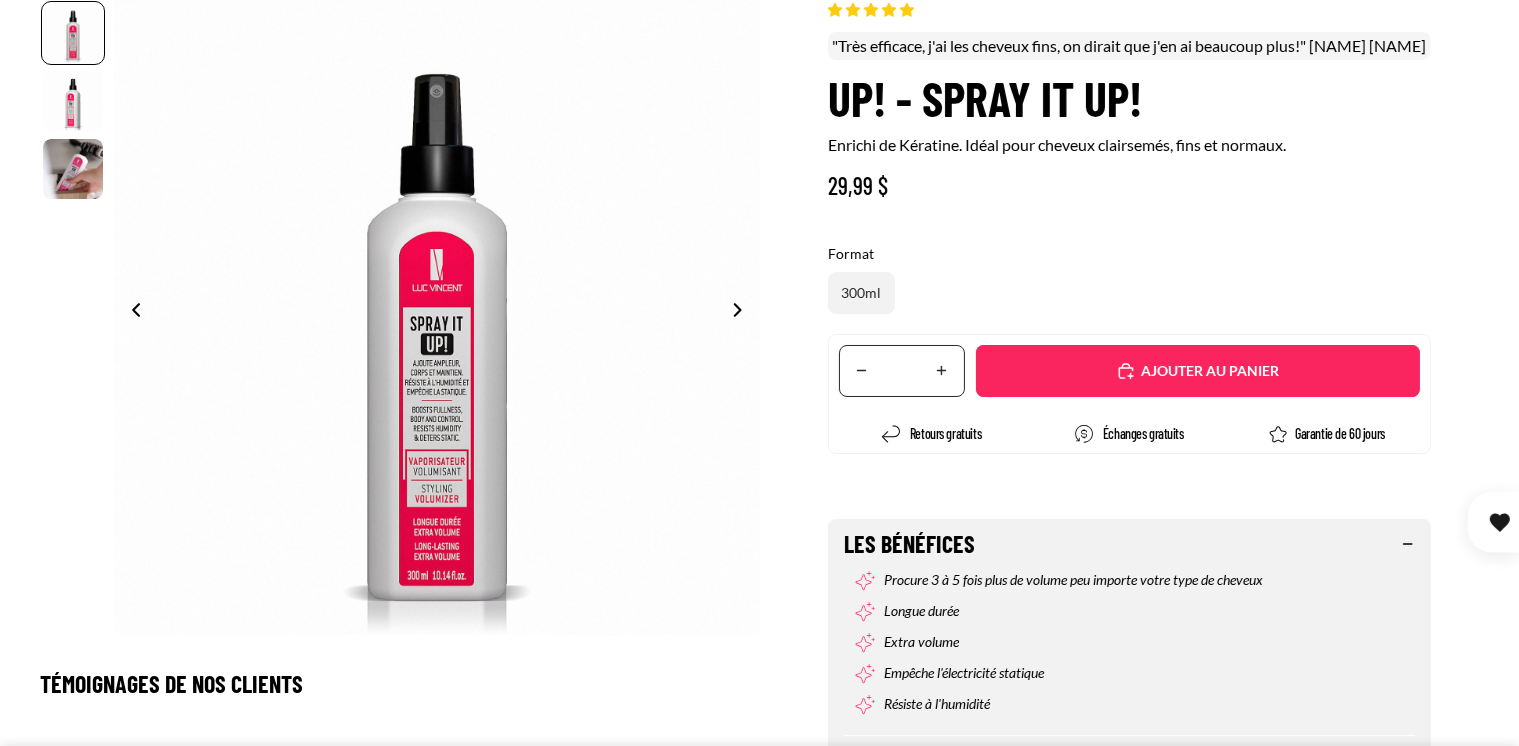 scroll, scrollTop: 200, scrollLeft: 0, axis: vertical 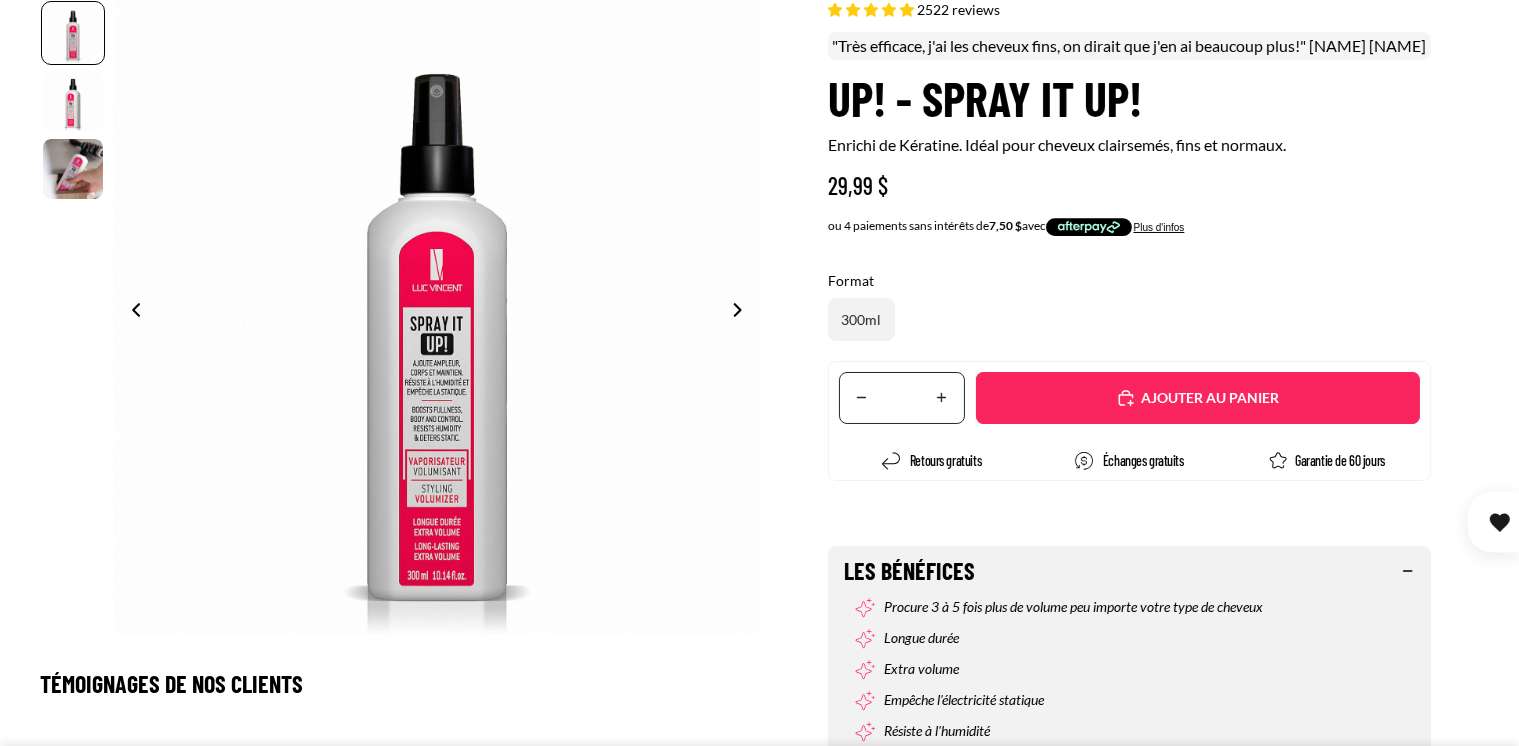 select on "**********" 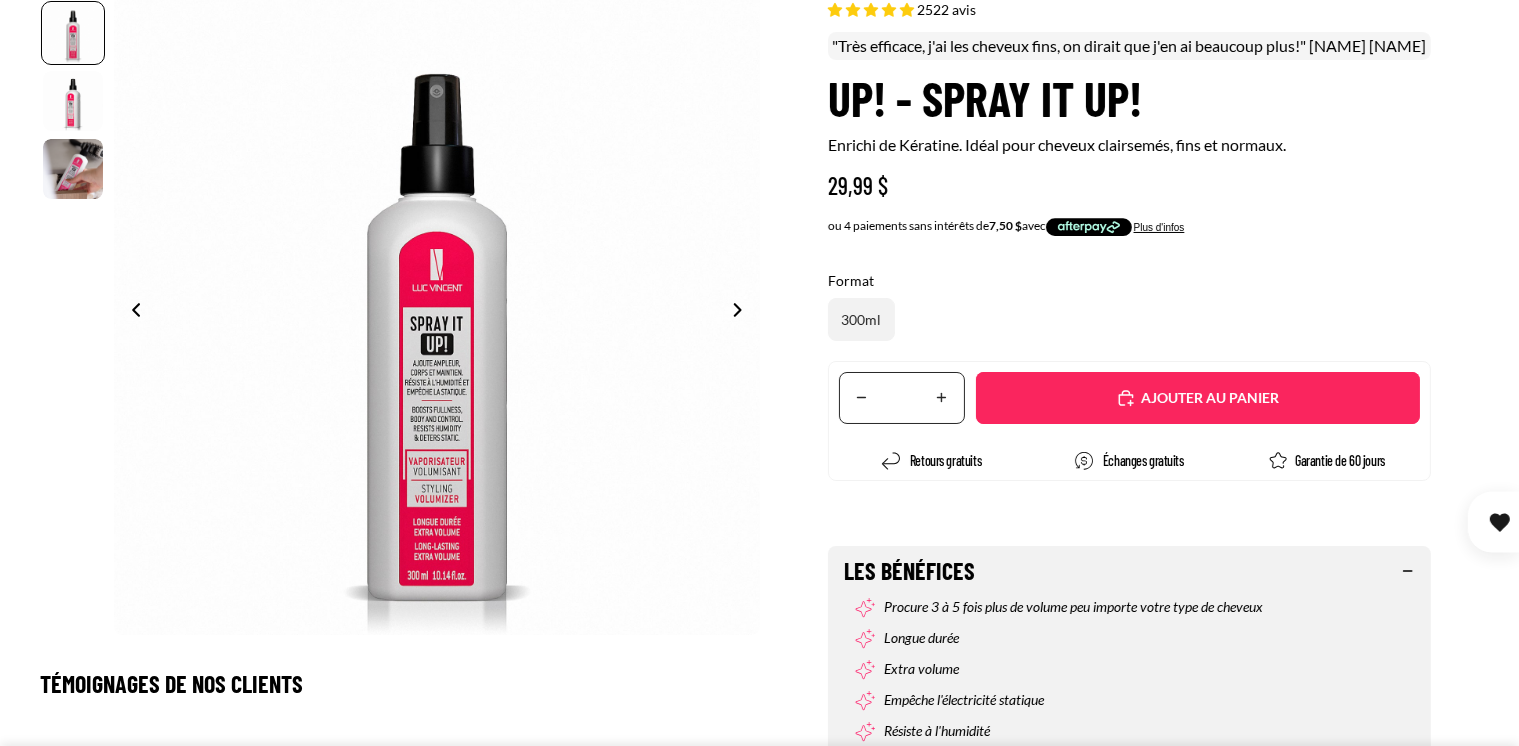 click on "Ajouté" at bounding box center (1198, 397) 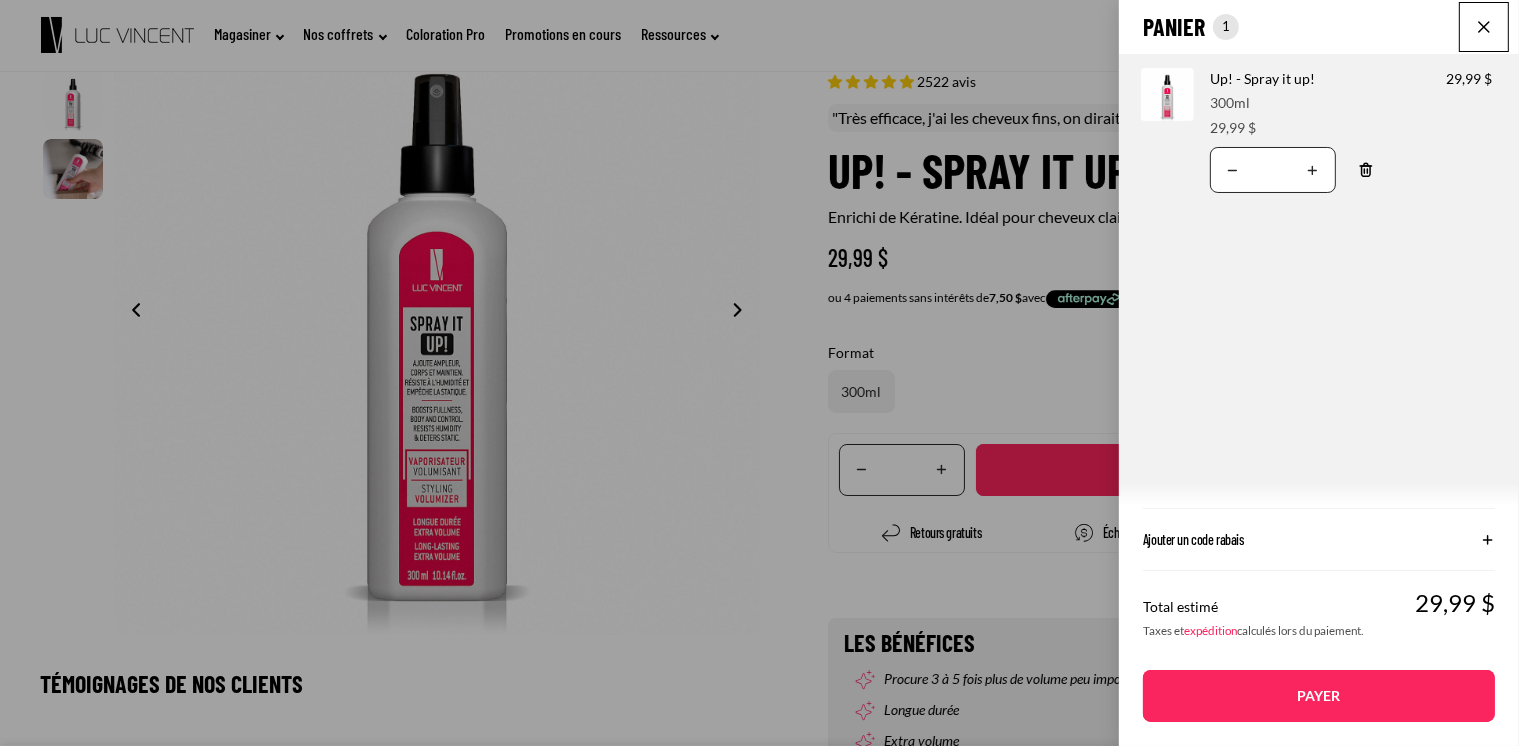 scroll, scrollTop: 0, scrollLeft: 0, axis: both 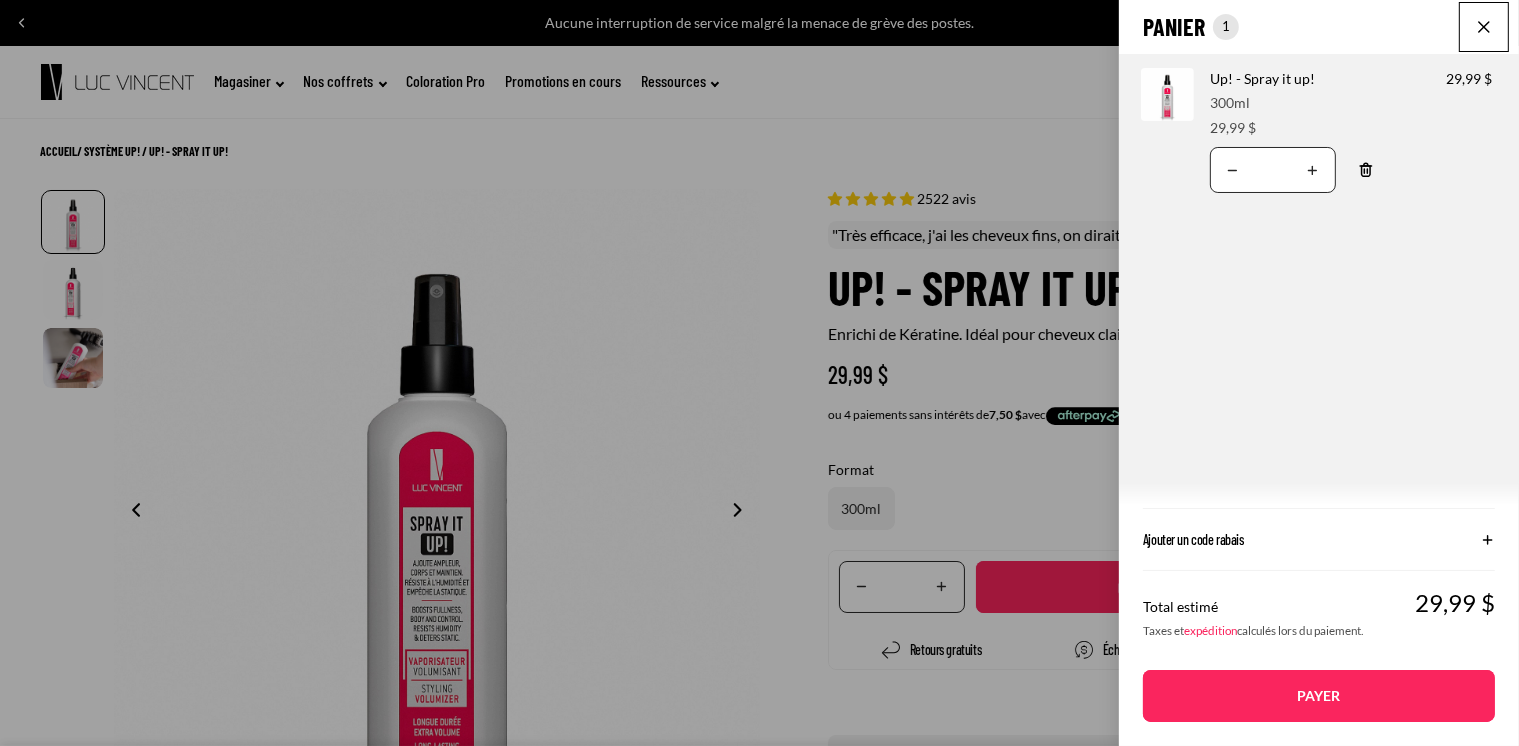click on "Payer" at bounding box center (1319, 696) 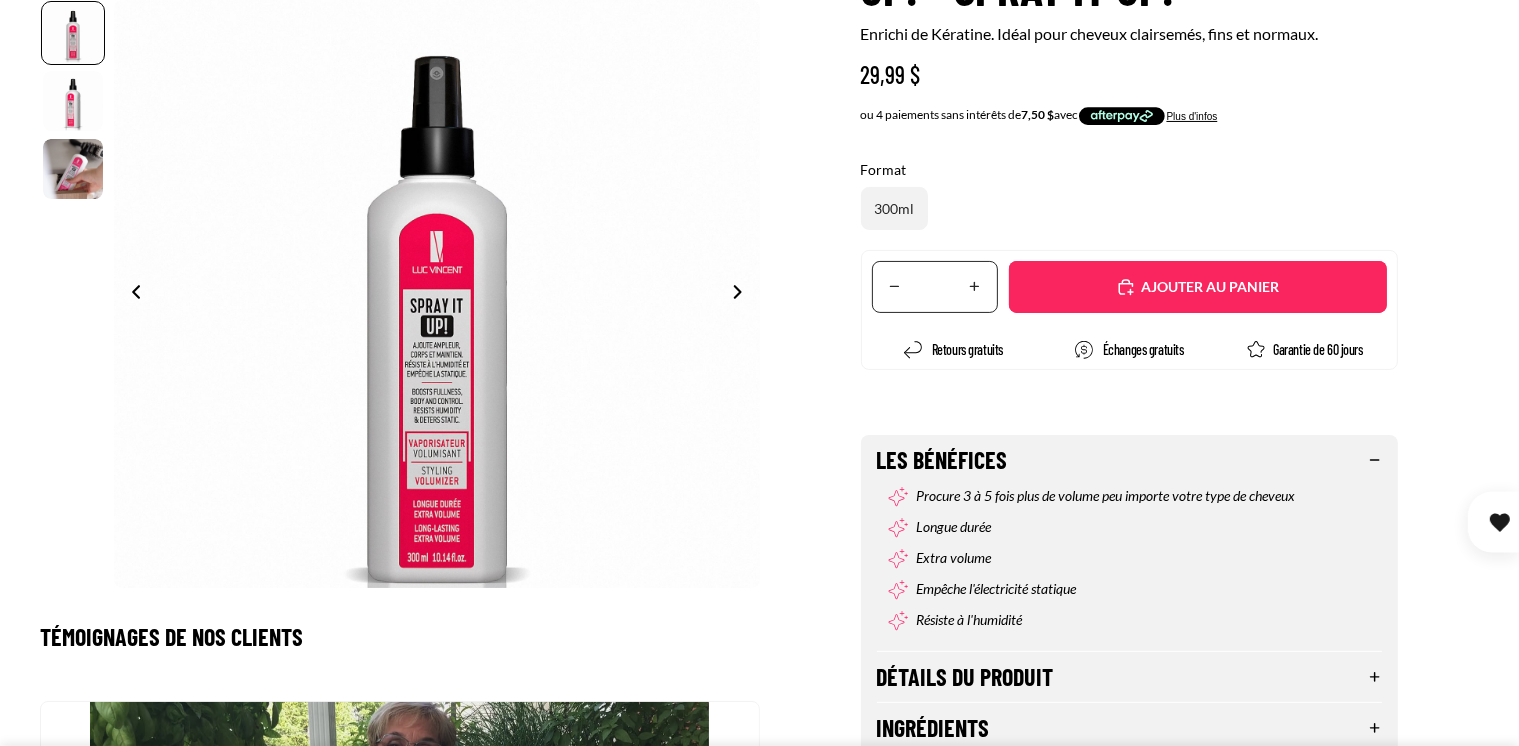 scroll, scrollTop: 0, scrollLeft: 0, axis: both 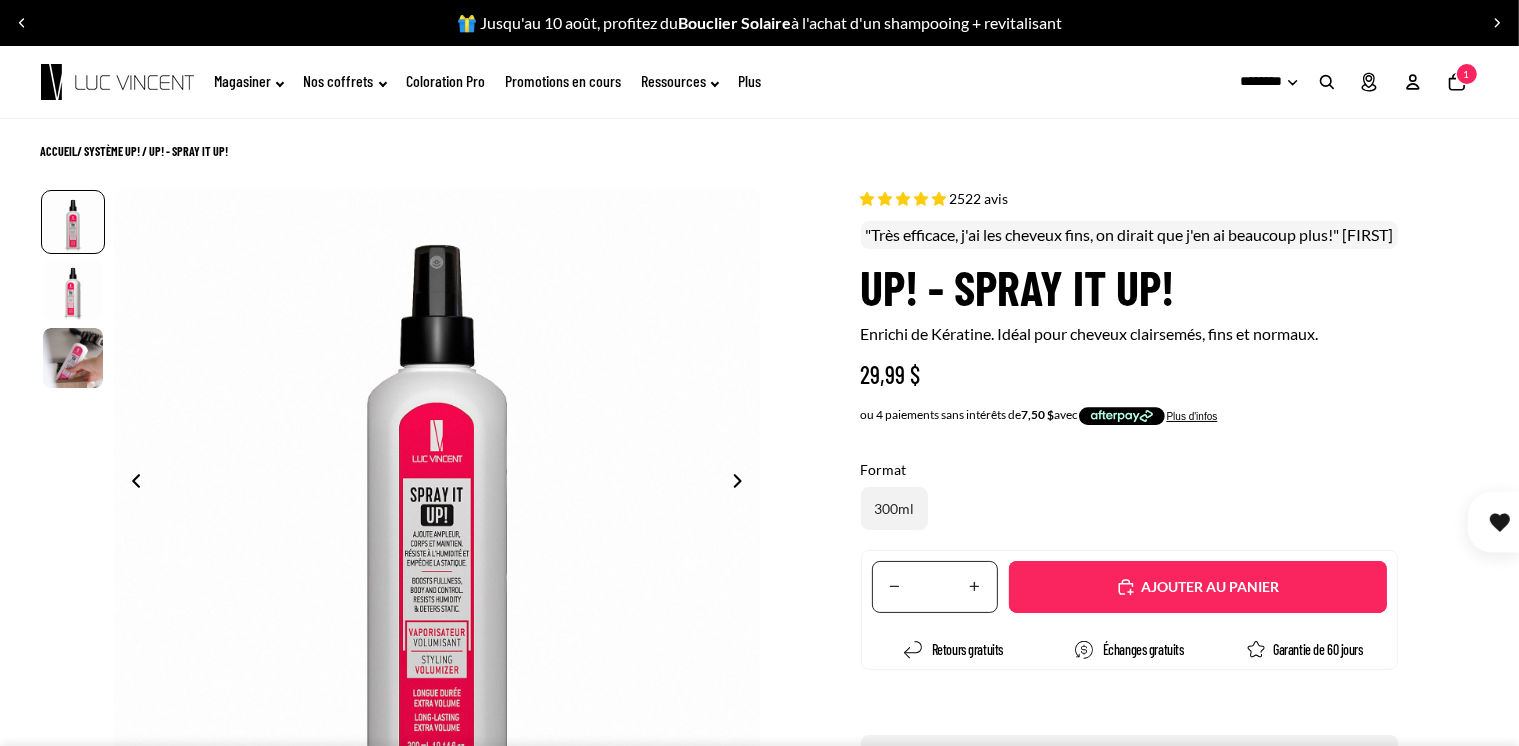 select on "**********" 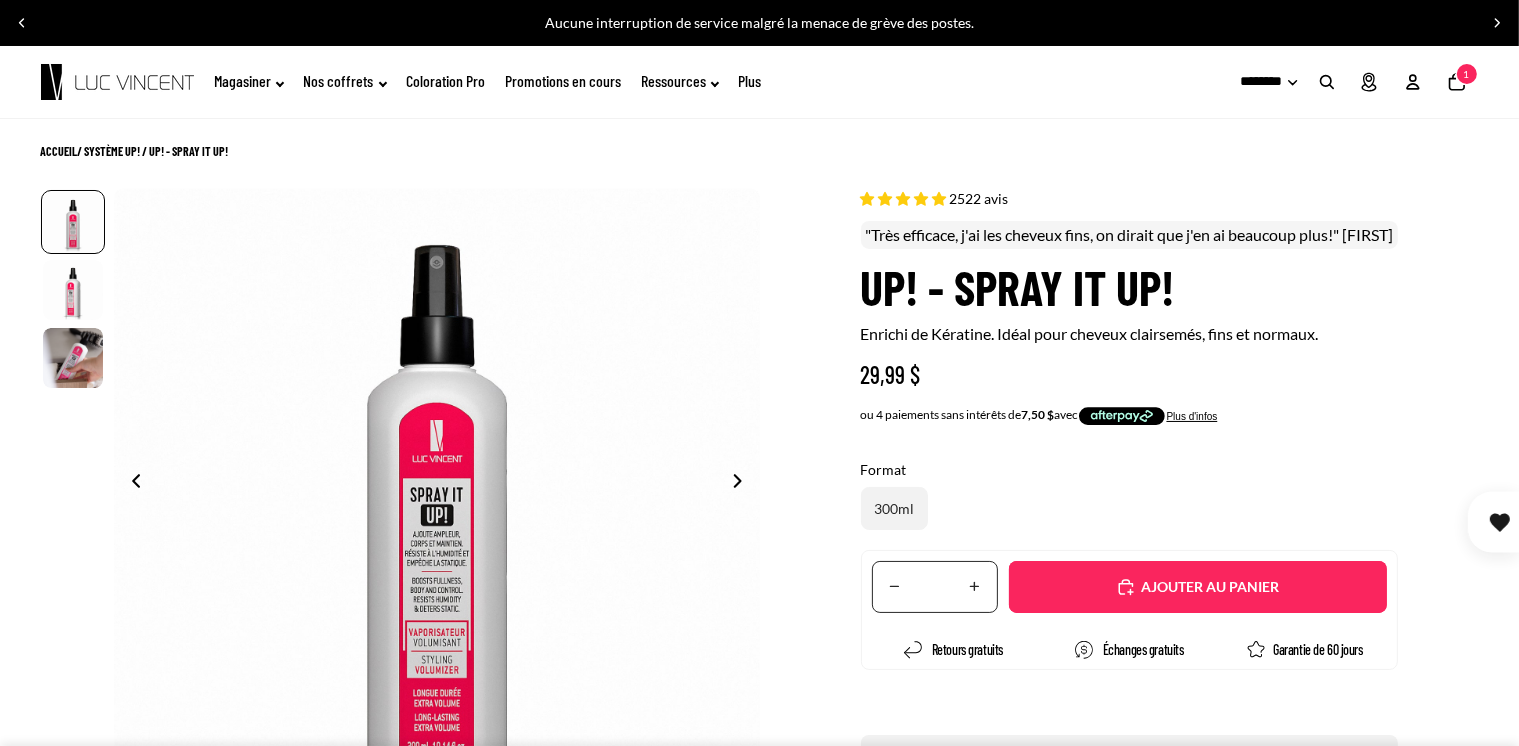 click 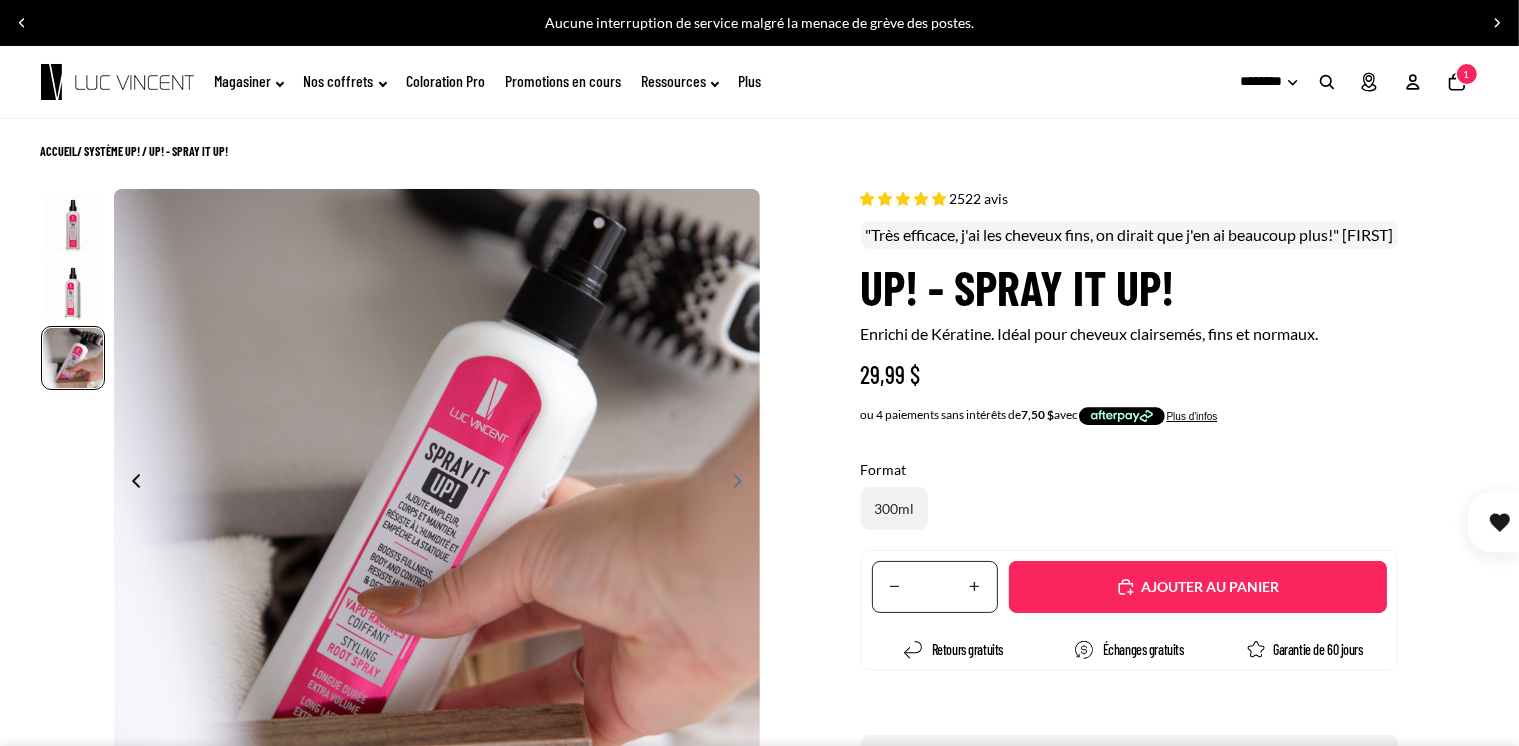 scroll, scrollTop: 0, scrollLeft: 1117, axis: horizontal 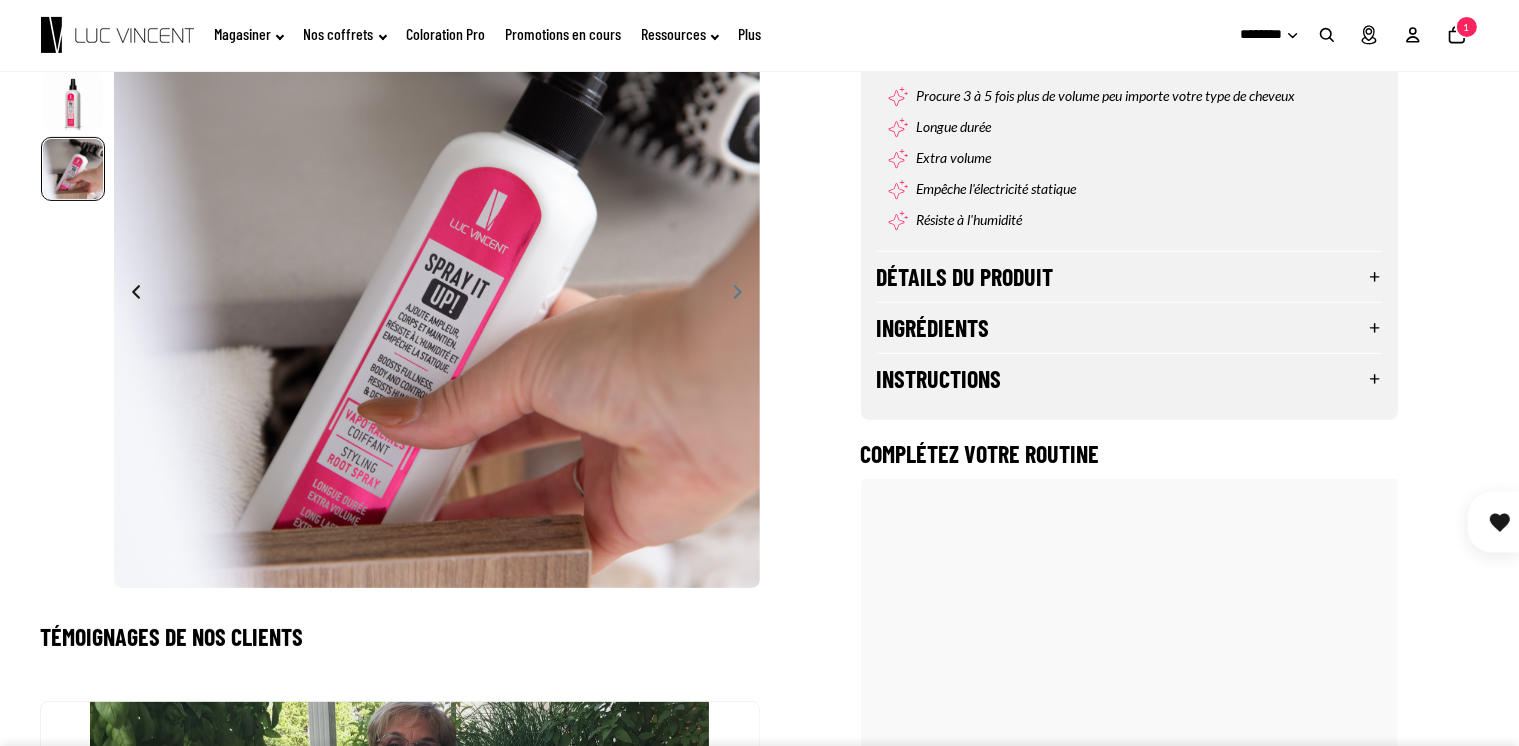 click on "Instructions" at bounding box center (1129, 379) 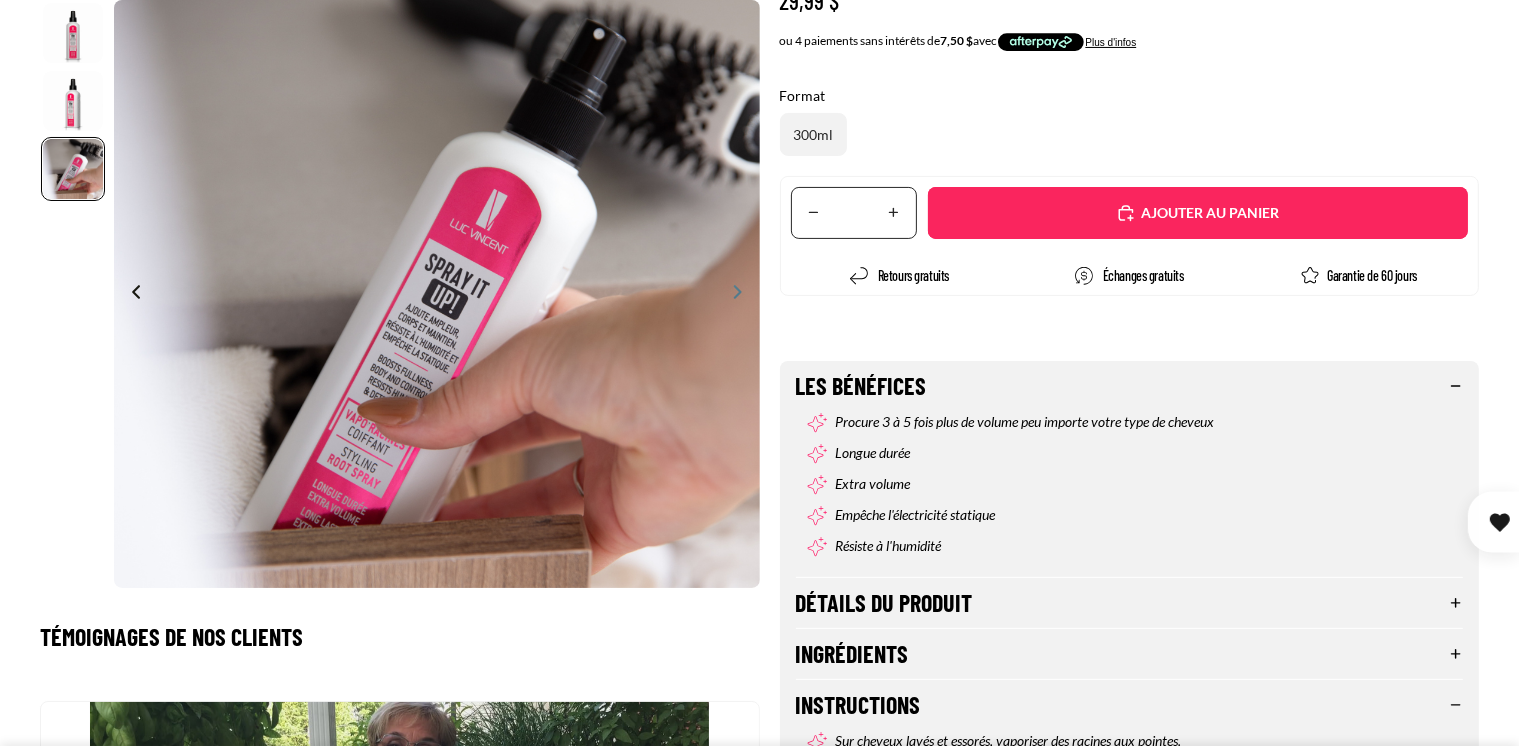 scroll, scrollTop: 0, scrollLeft: 0, axis: both 